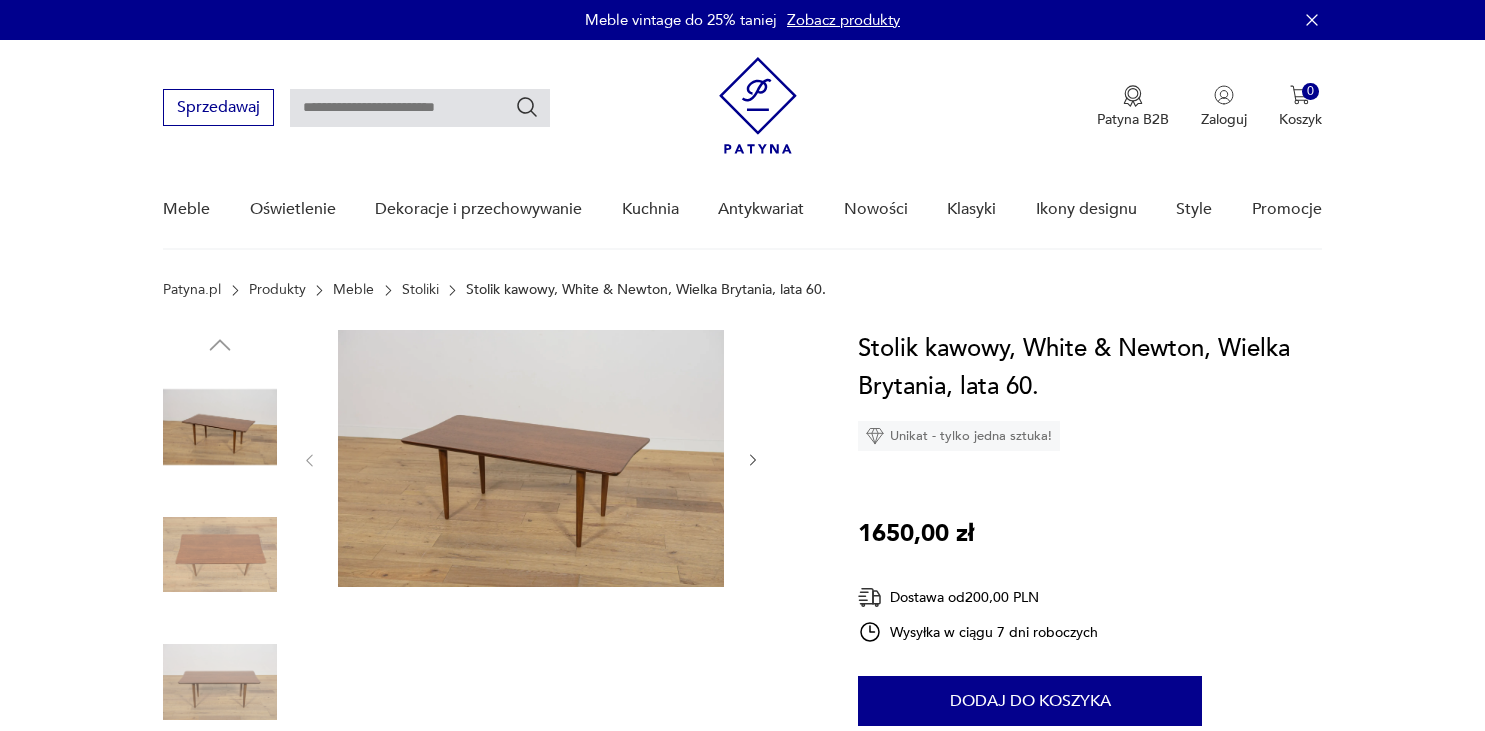 scroll, scrollTop: 0, scrollLeft: 0, axis: both 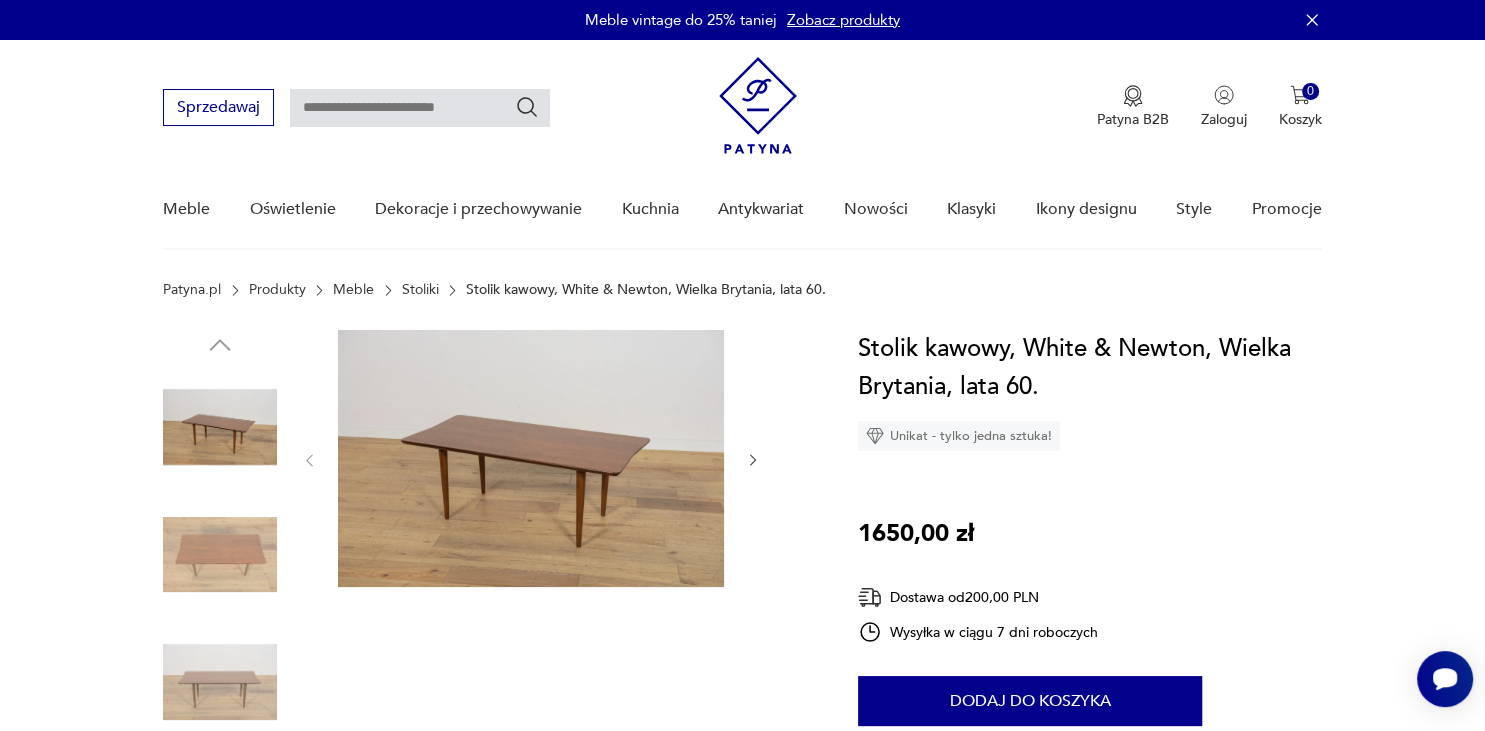 click at bounding box center (220, 555) 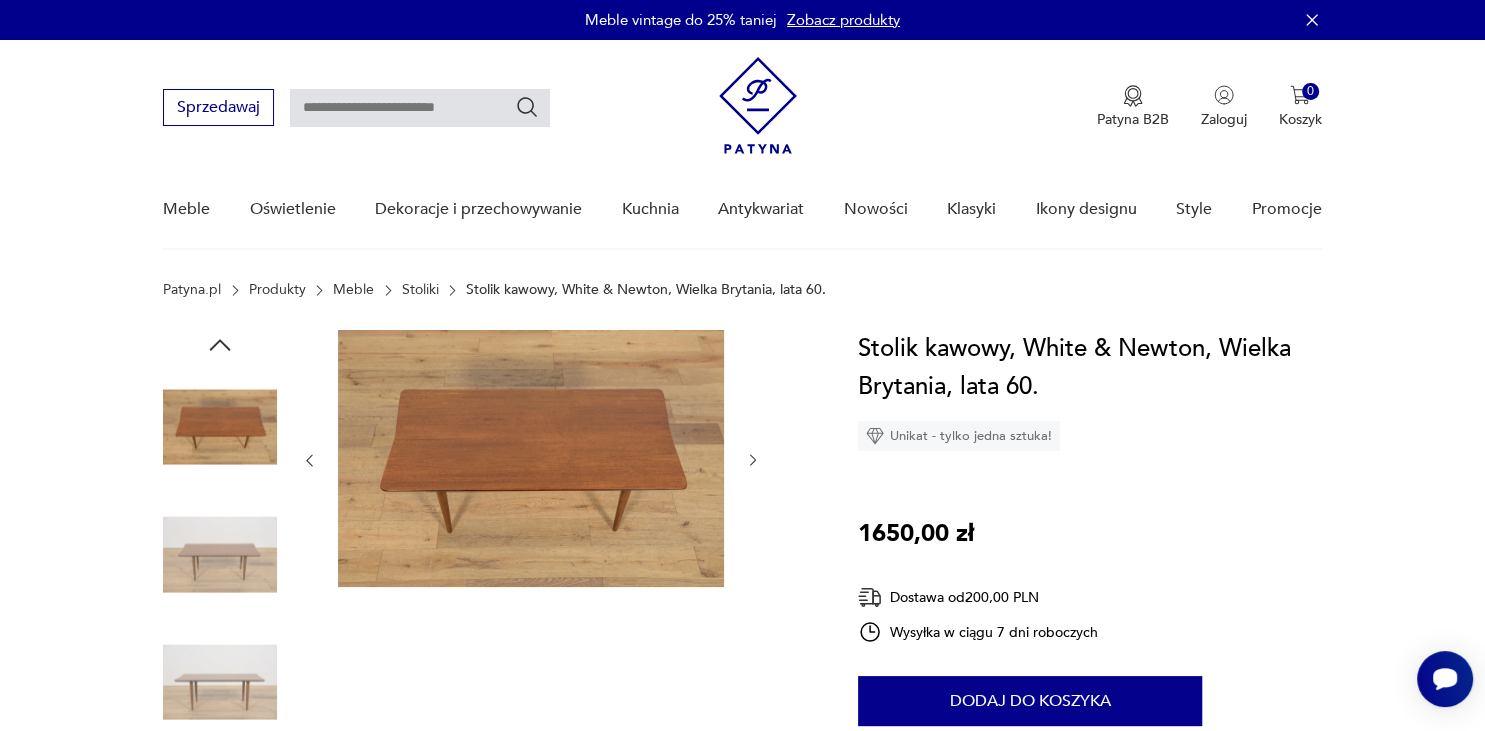 click at bounding box center (220, 682) 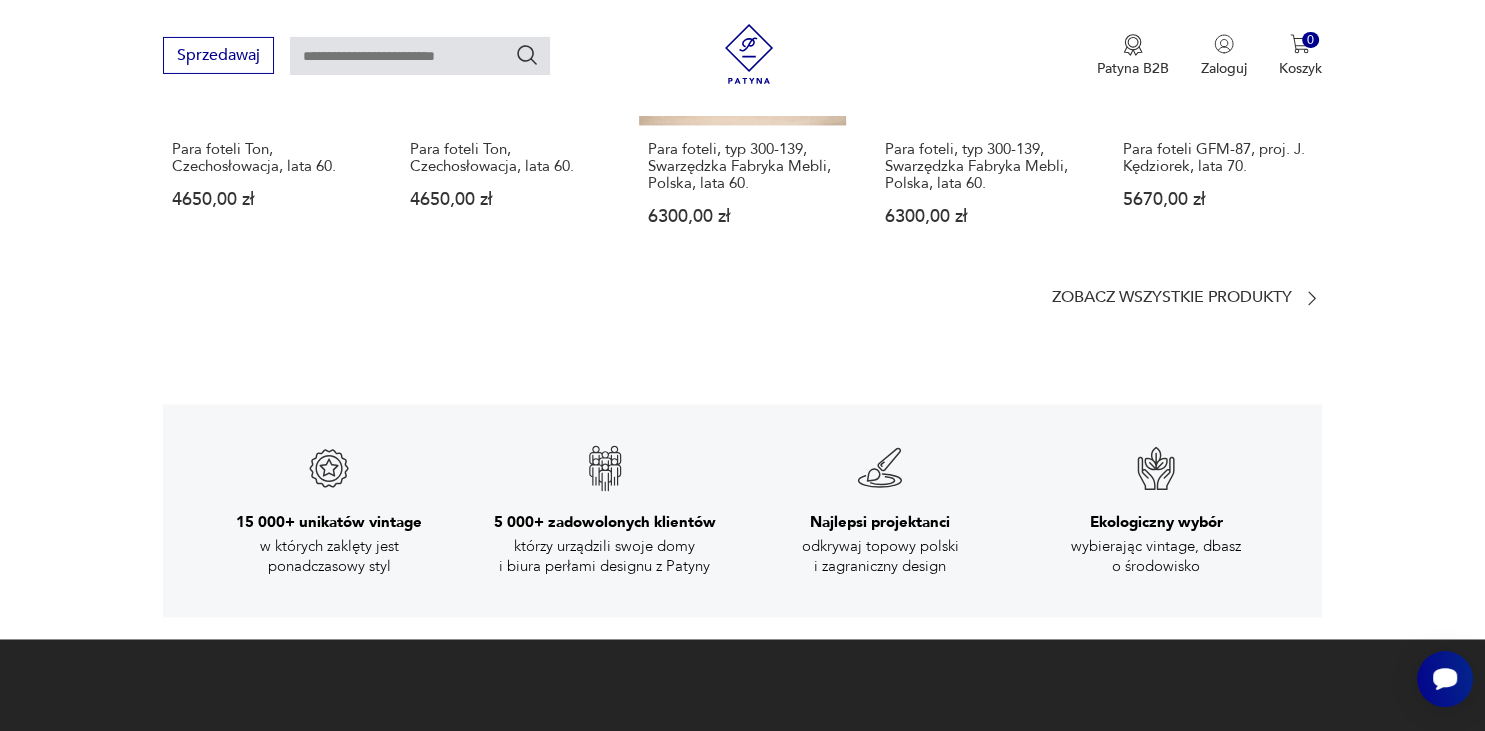 scroll, scrollTop: 1434, scrollLeft: 0, axis: vertical 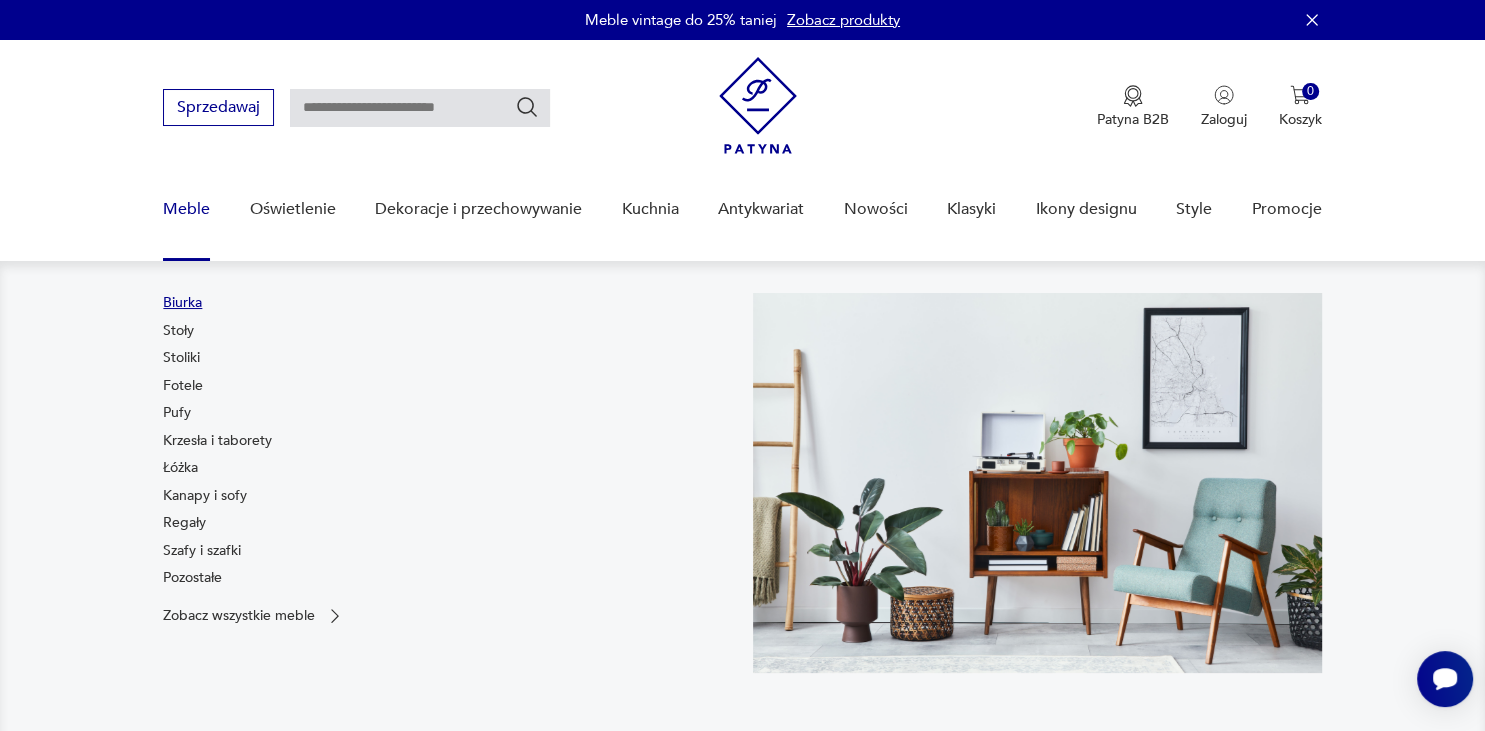 click on "Biurka" at bounding box center (182, 303) 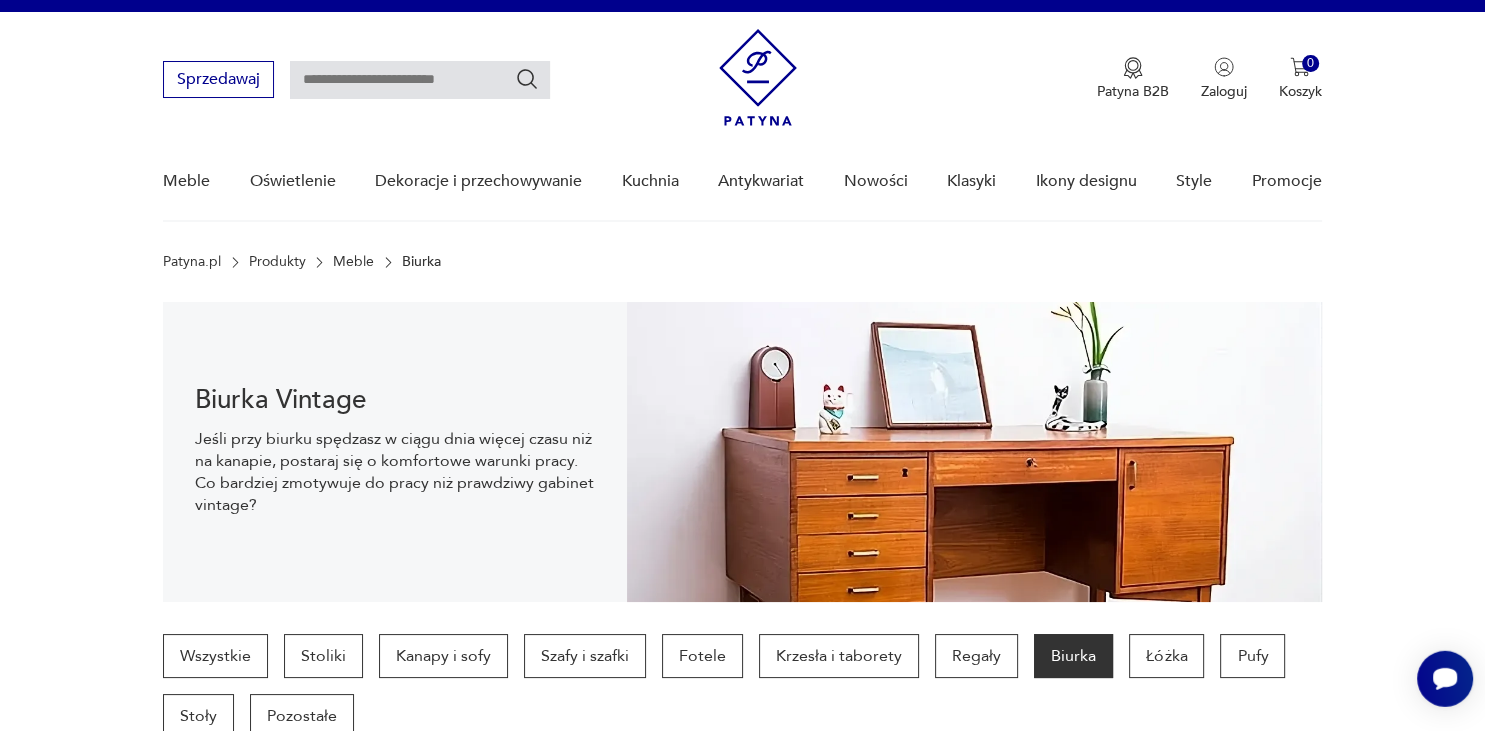 scroll, scrollTop: 29, scrollLeft: 0, axis: vertical 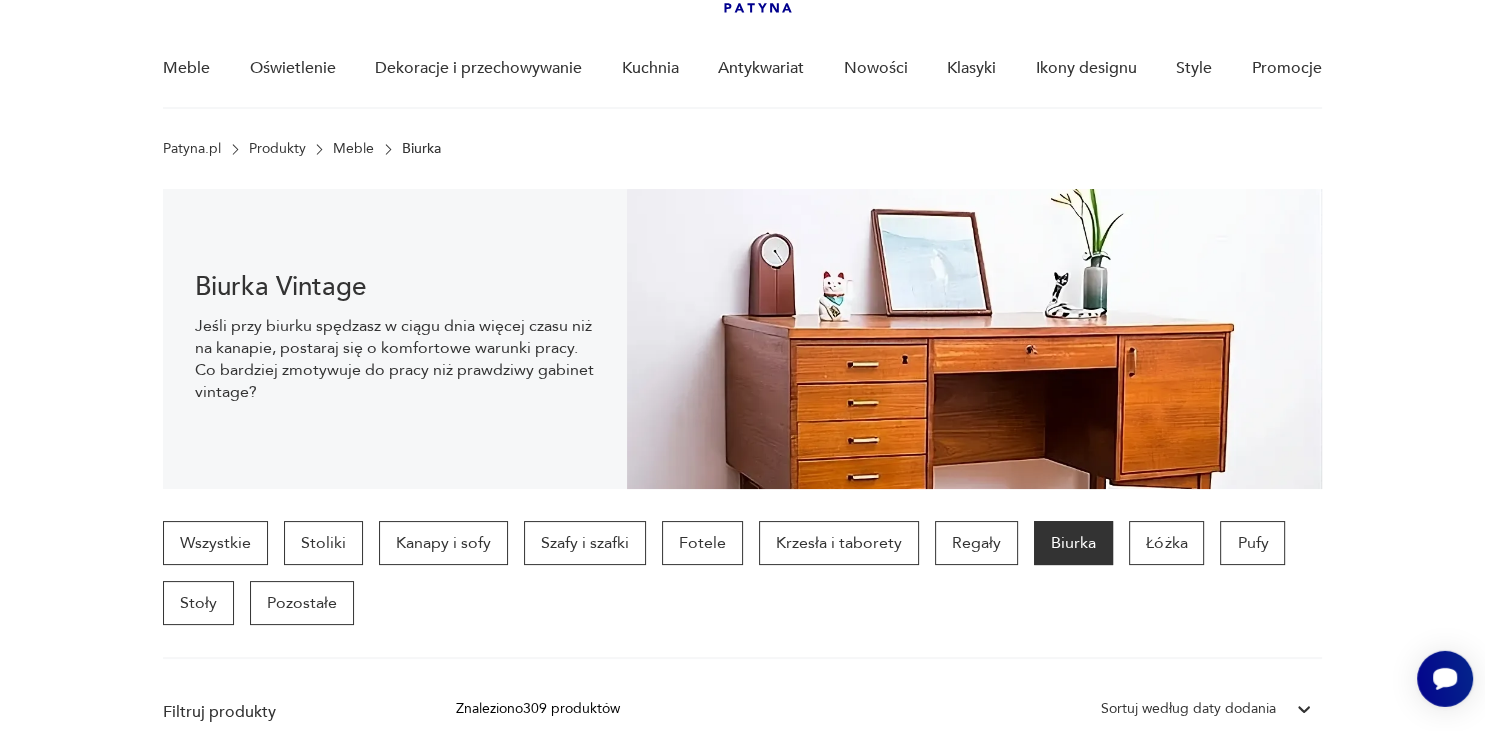 click at bounding box center [974, 339] 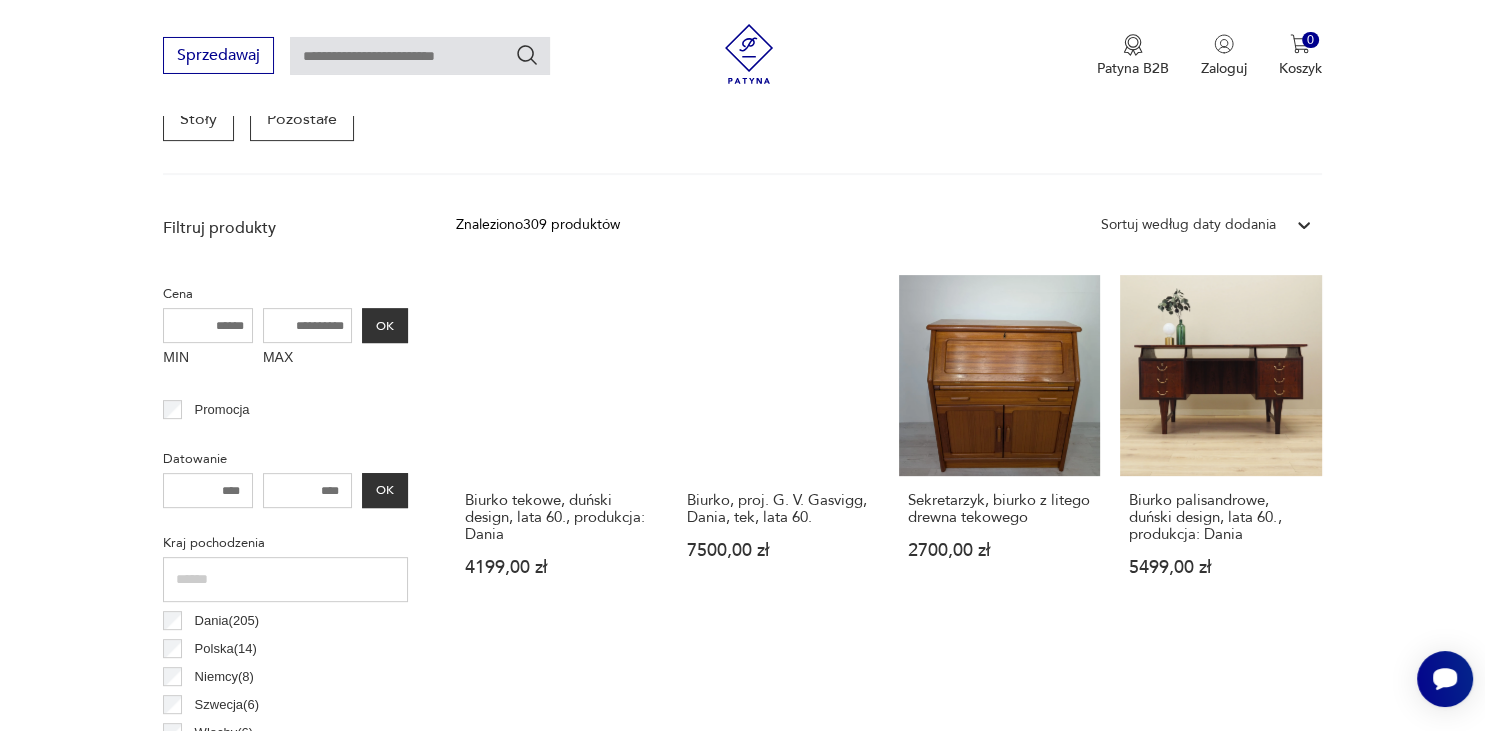 scroll, scrollTop: 642, scrollLeft: 0, axis: vertical 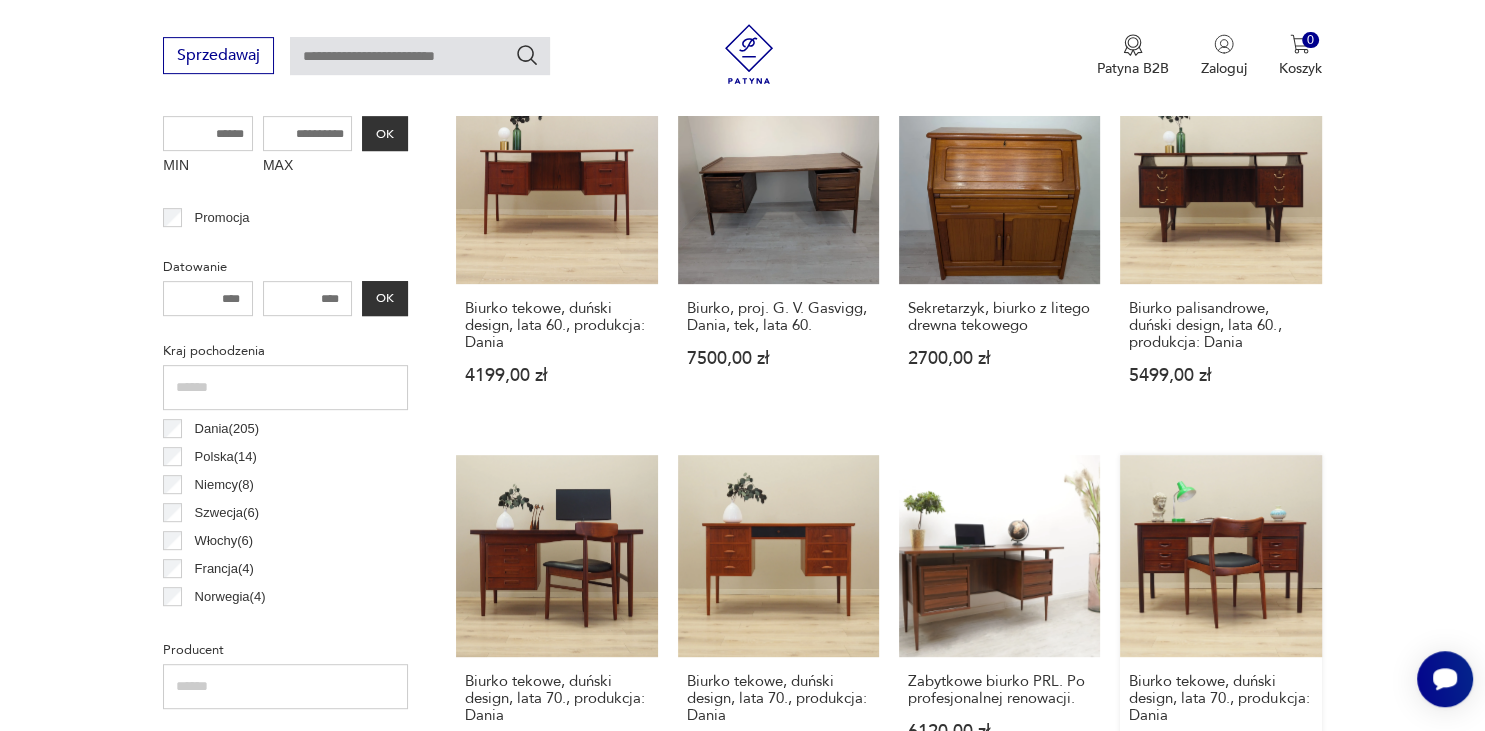 click on "Biurko tekowe, duński design, lata 70., produkcja: Dania 3999,00 zł" at bounding box center (1220, 625) 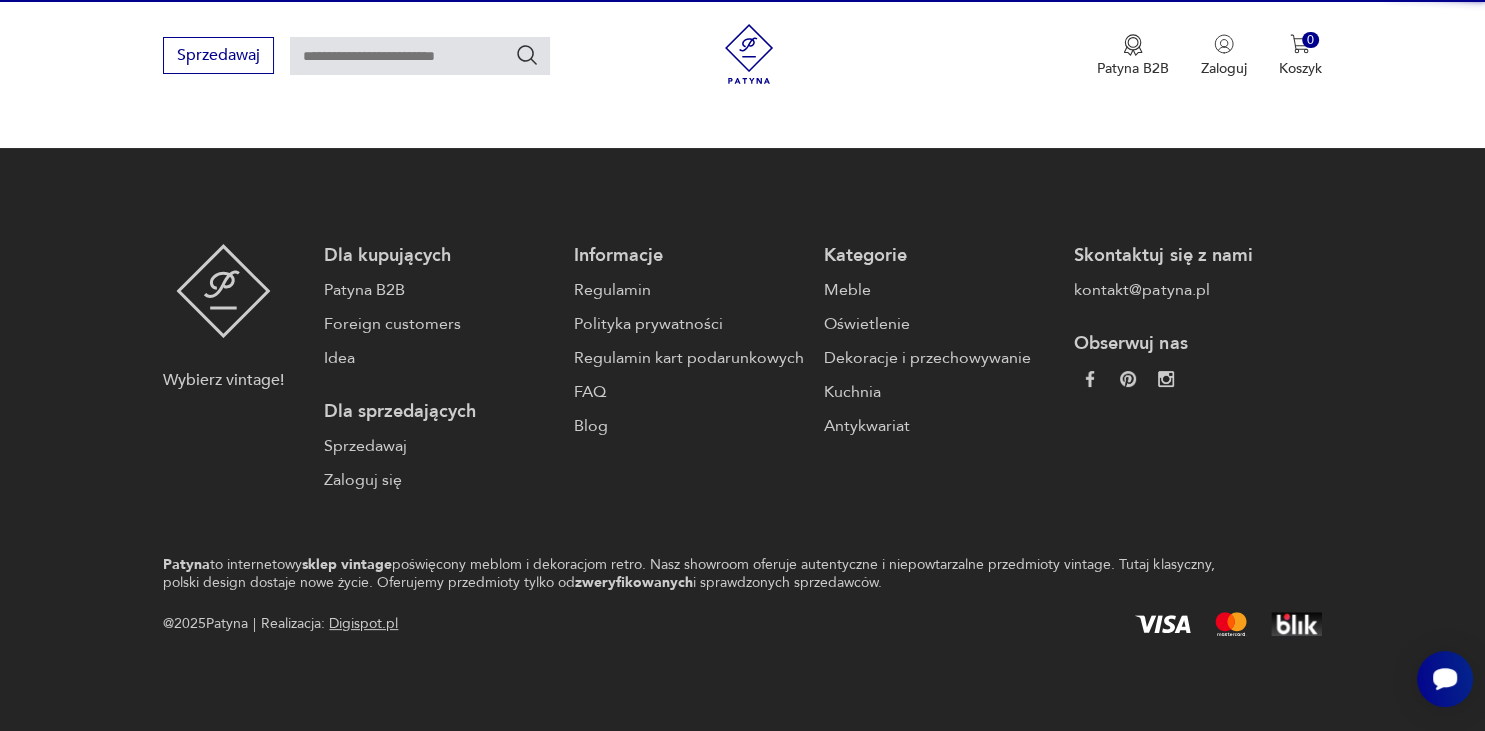 click on "Wybierz vintage! Dla kupujących Patyna B2B Foreign customers Idea Dla sprzedających Sprzedawaj Zaloguj się Informacje Regulamin Polityka prywatności Regulamin kart podarunkowych FAQ Blog Kategorie Meble Oświetlenie Dekoracje i przechowywanie Kuchnia Antykwariat Skontaktuj się z nami kontakt@patyna.pl Obserwuj nas Patyna  to internetowy  sklep vintage  poświęcony meblom i dekoracjom retro. Nasz showroom oferuje autentyczne i niepowtarzalne przedmioty vintage. Tutaj klasyczny, polski design dostaje nowe życie. Oferujemy przedmioty tylko od  zweryfikowanych  i sprawdzonych sprzedawców. @ 2025  Patyna   |   Realizacja:   Digispot.pl" at bounding box center [742, 440] 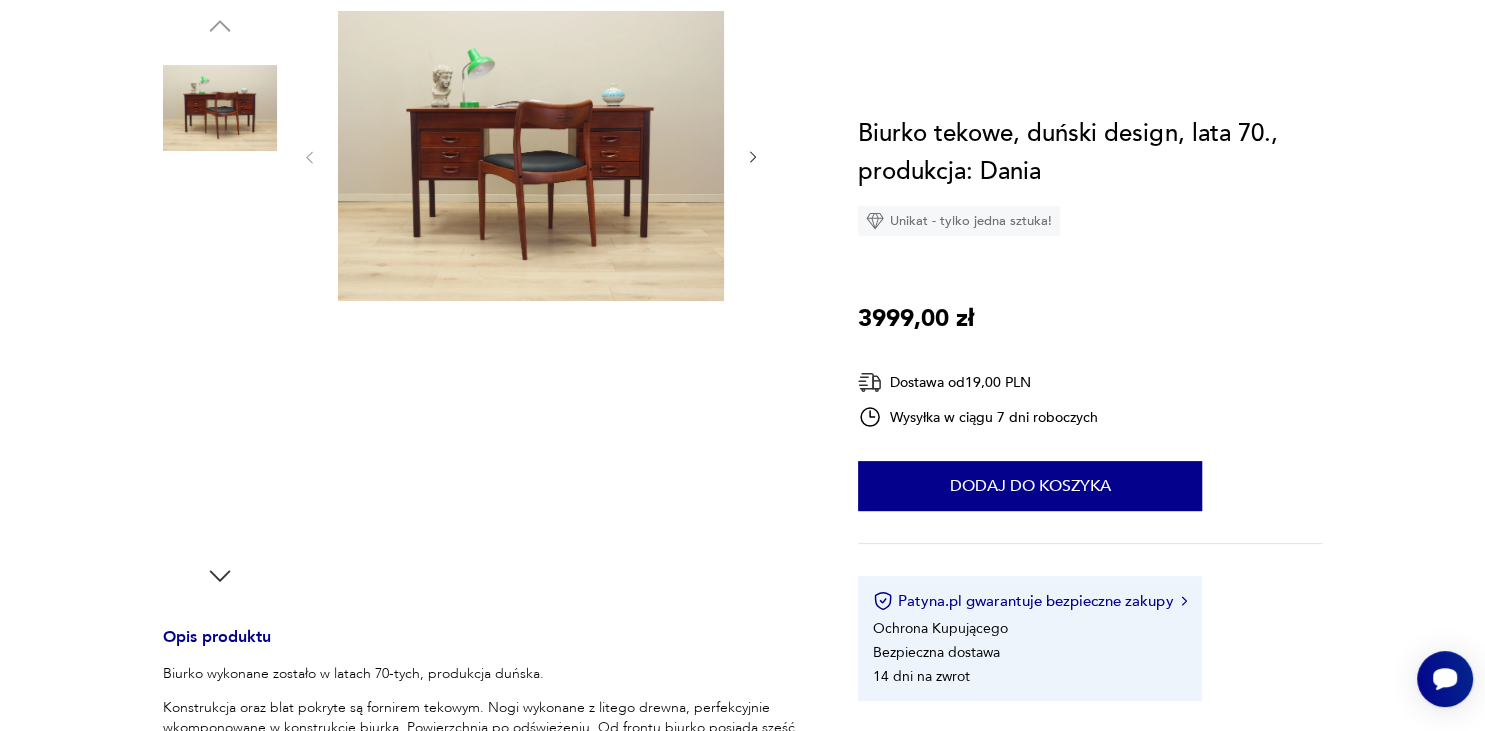 scroll, scrollTop: 0, scrollLeft: 0, axis: both 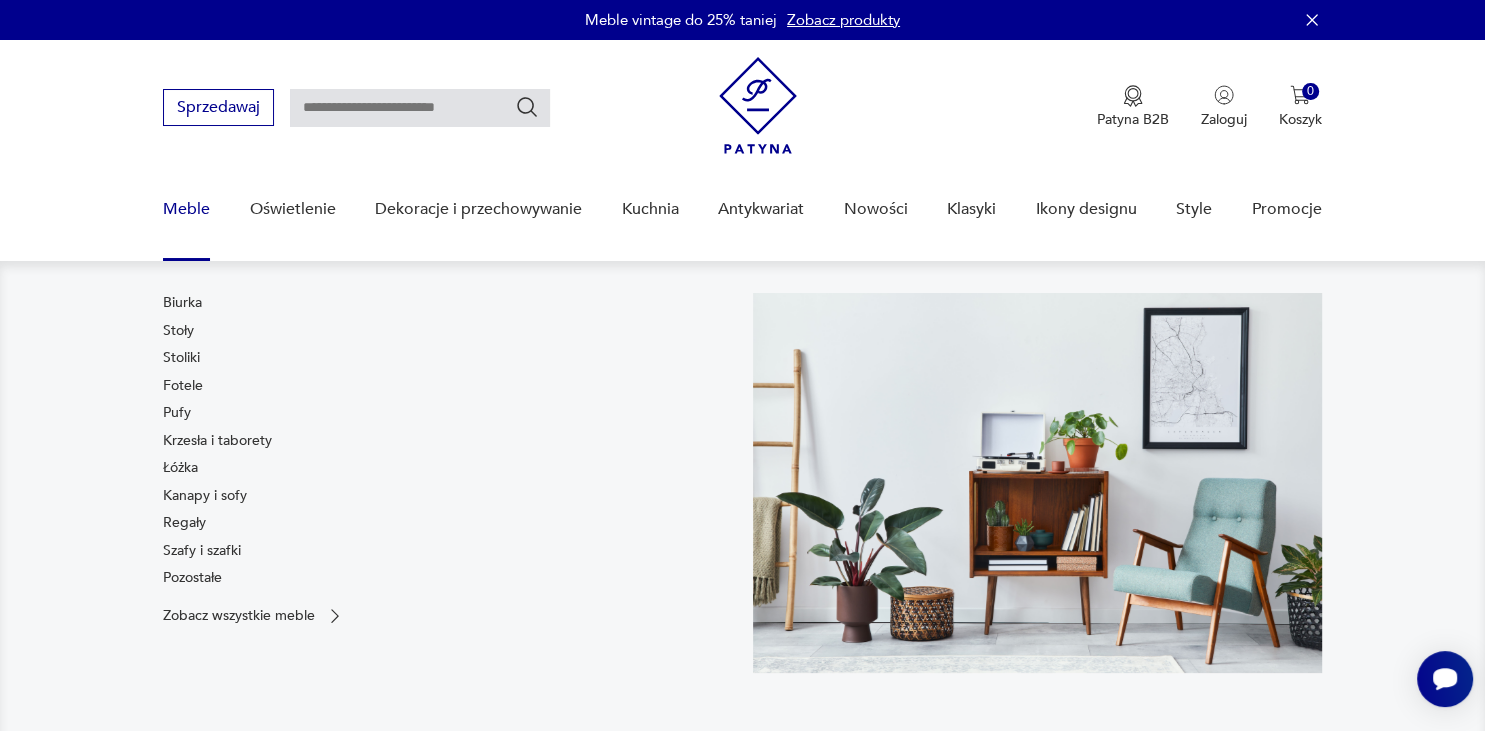 click on "Meble" at bounding box center (186, 209) 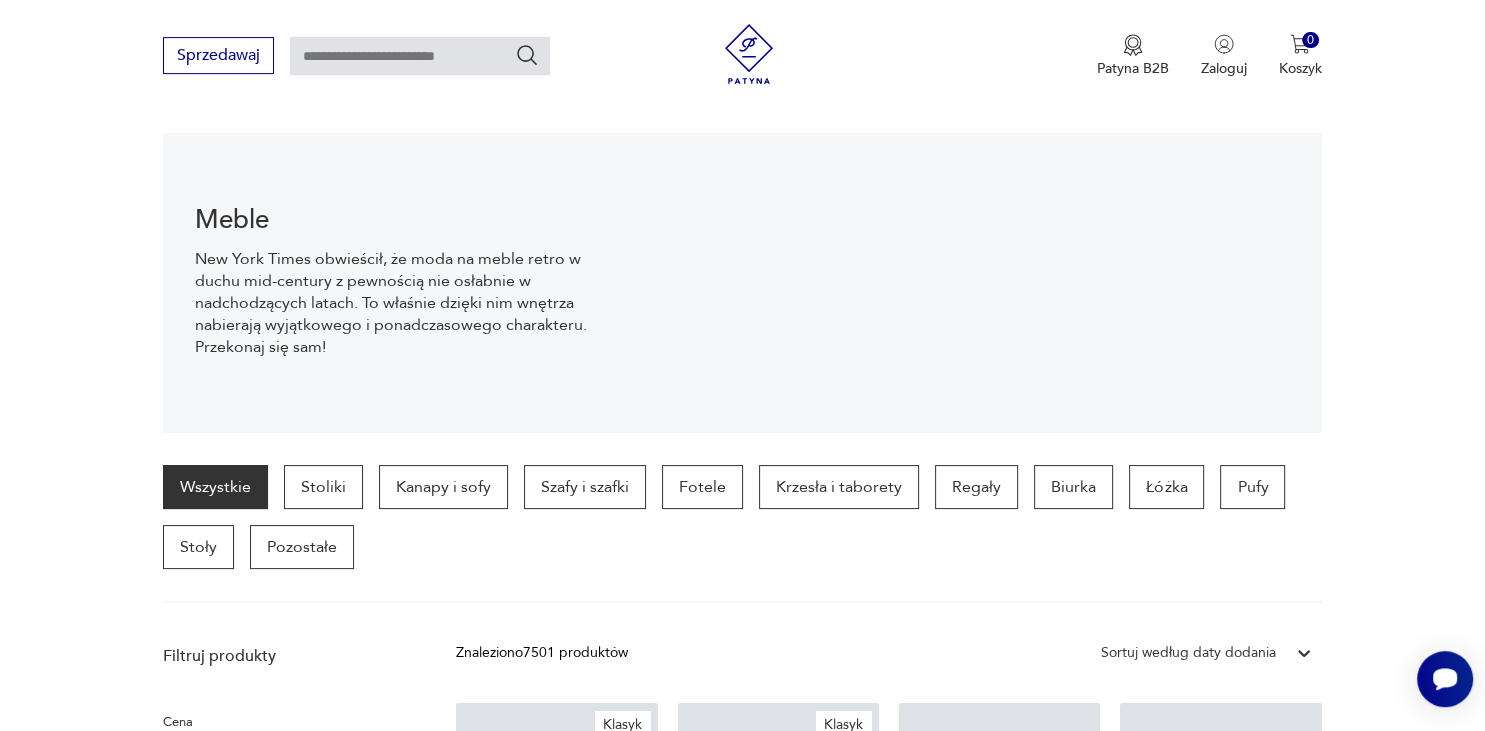 scroll, scrollTop: 198, scrollLeft: 0, axis: vertical 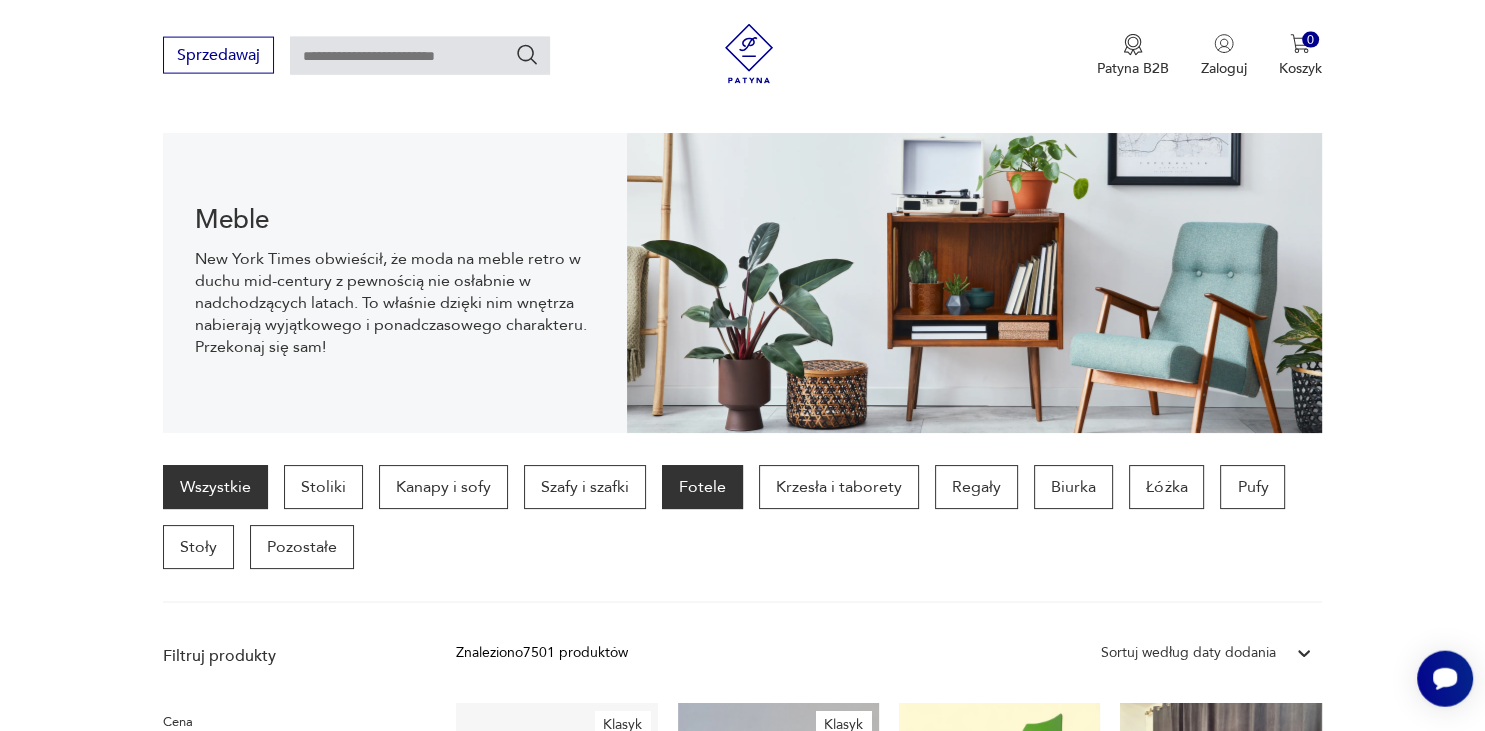 click on "Fotele" at bounding box center (702, 487) 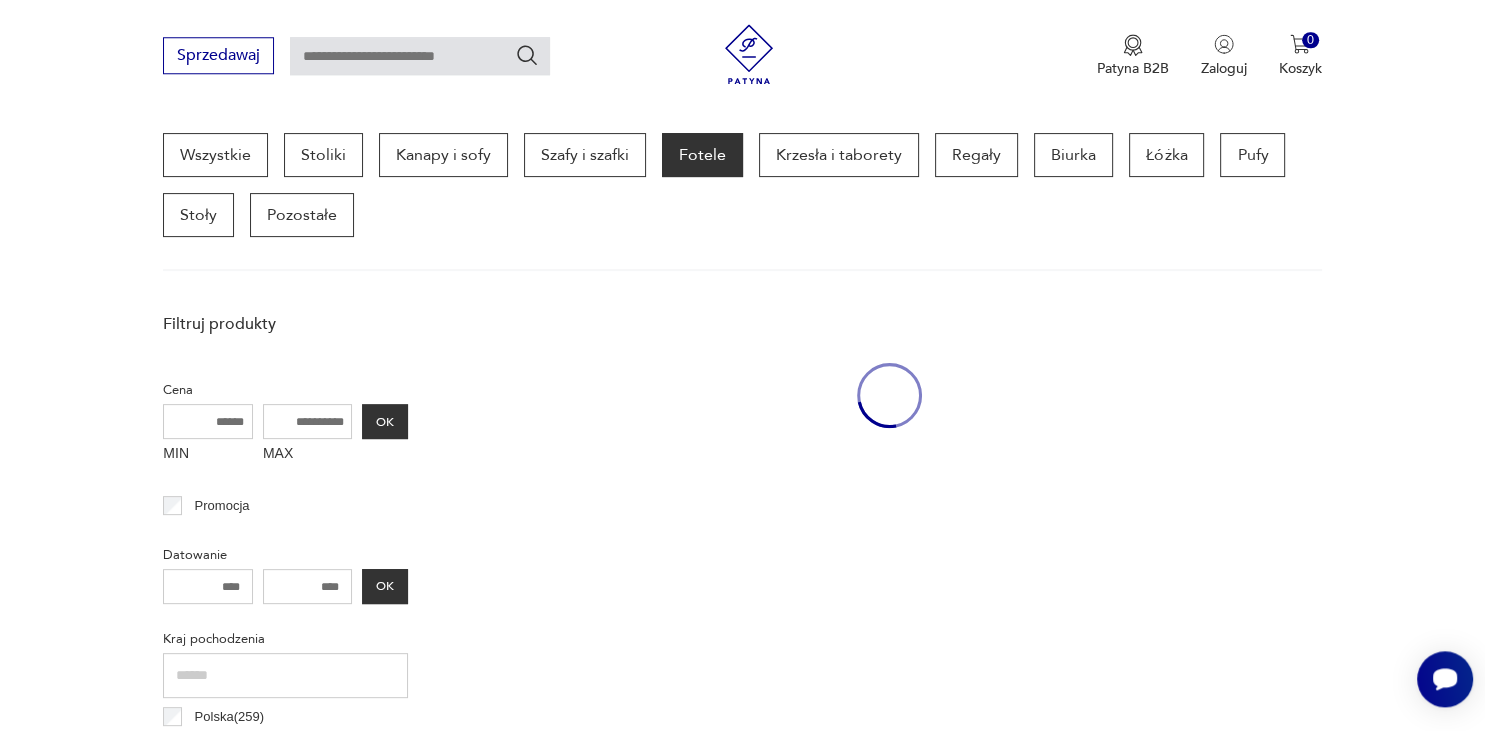 scroll, scrollTop: 530, scrollLeft: 0, axis: vertical 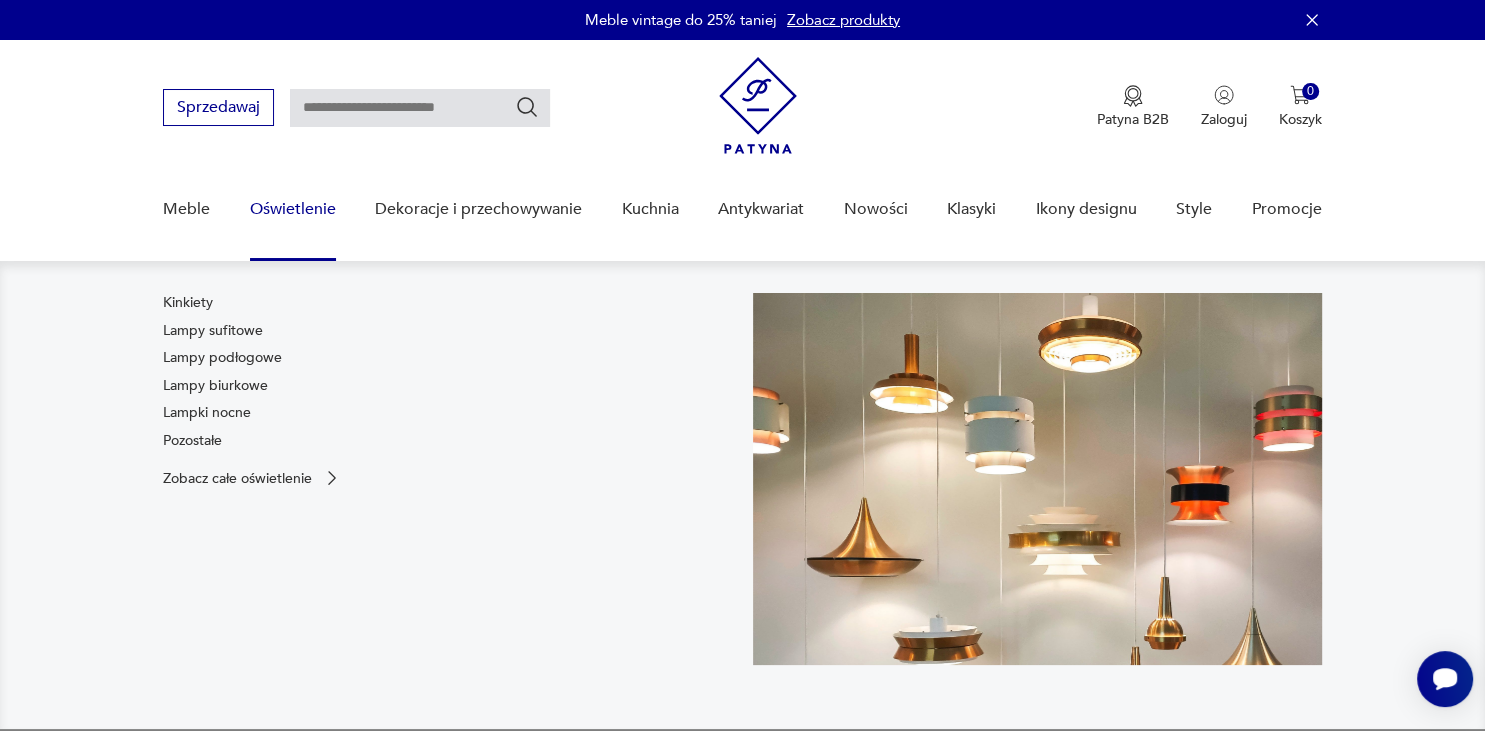 click on "Oświetlenie" at bounding box center (293, 209) 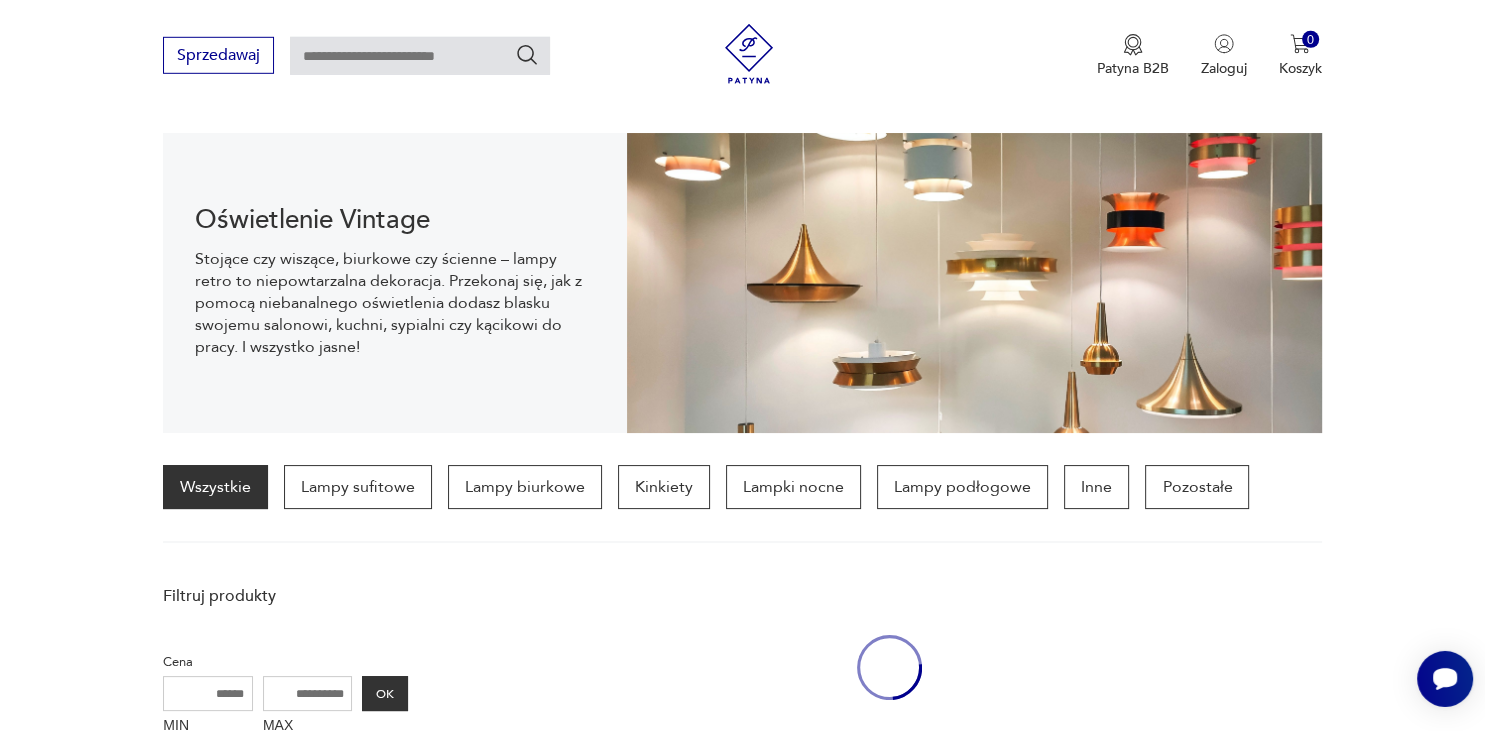 scroll, scrollTop: 198, scrollLeft: 0, axis: vertical 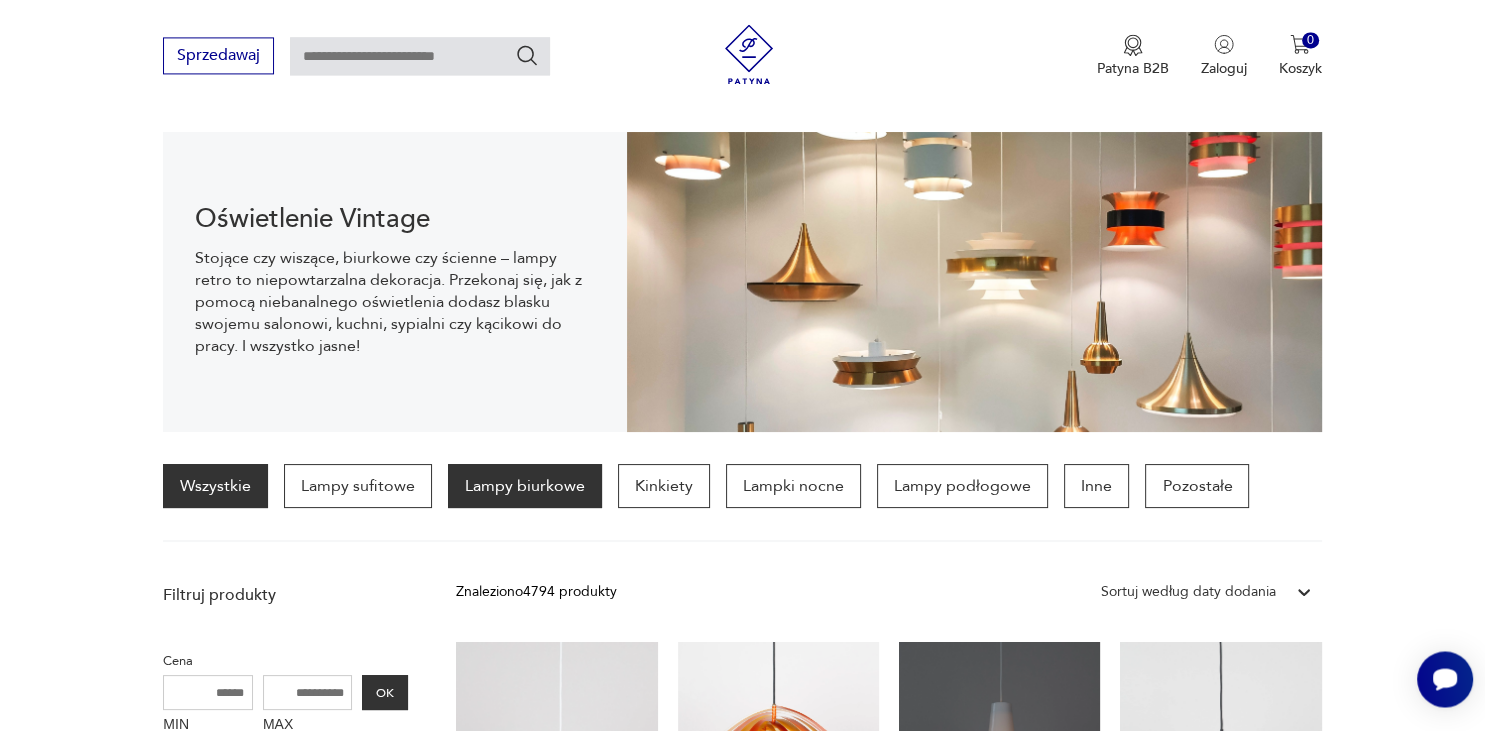 click on "Lampy biurkowe" at bounding box center [525, 486] 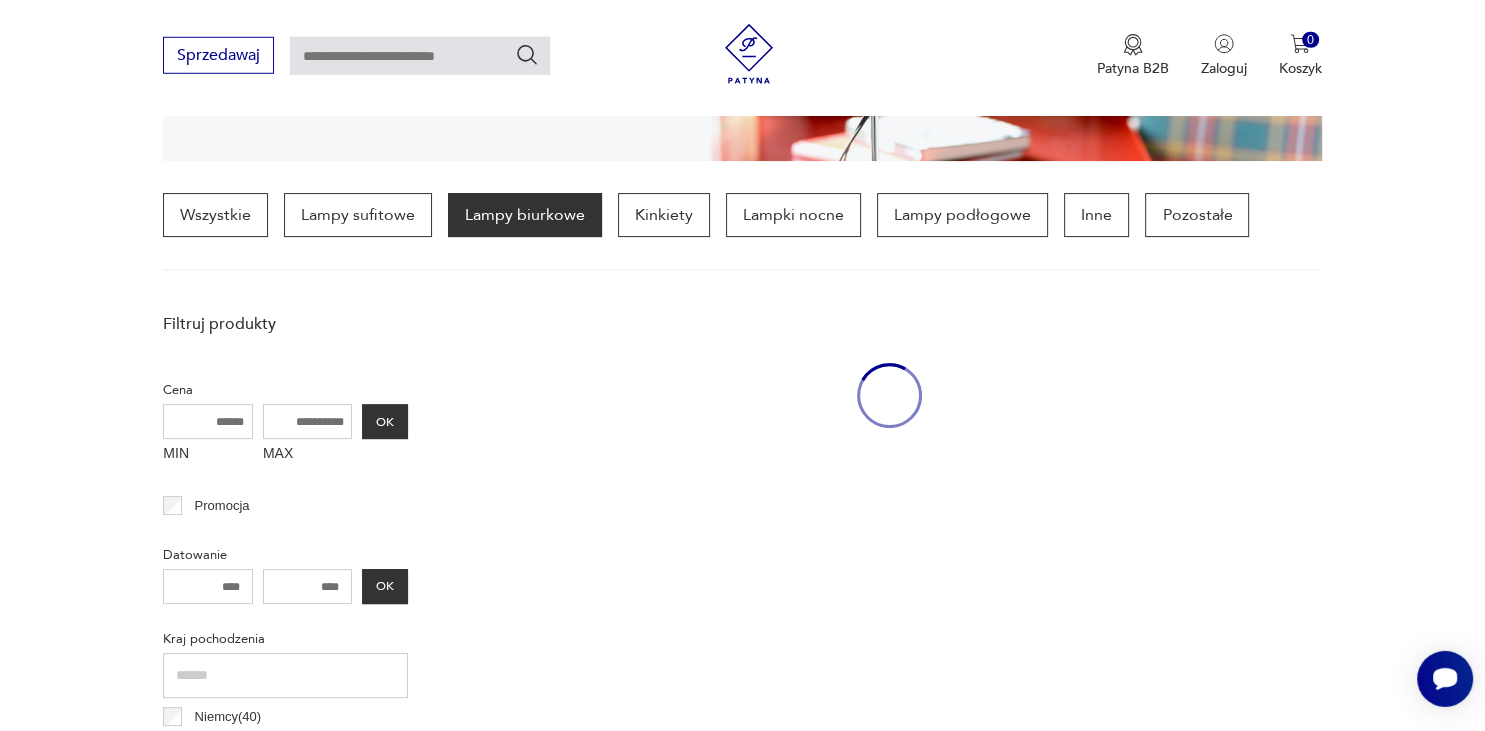 scroll, scrollTop: 470, scrollLeft: 0, axis: vertical 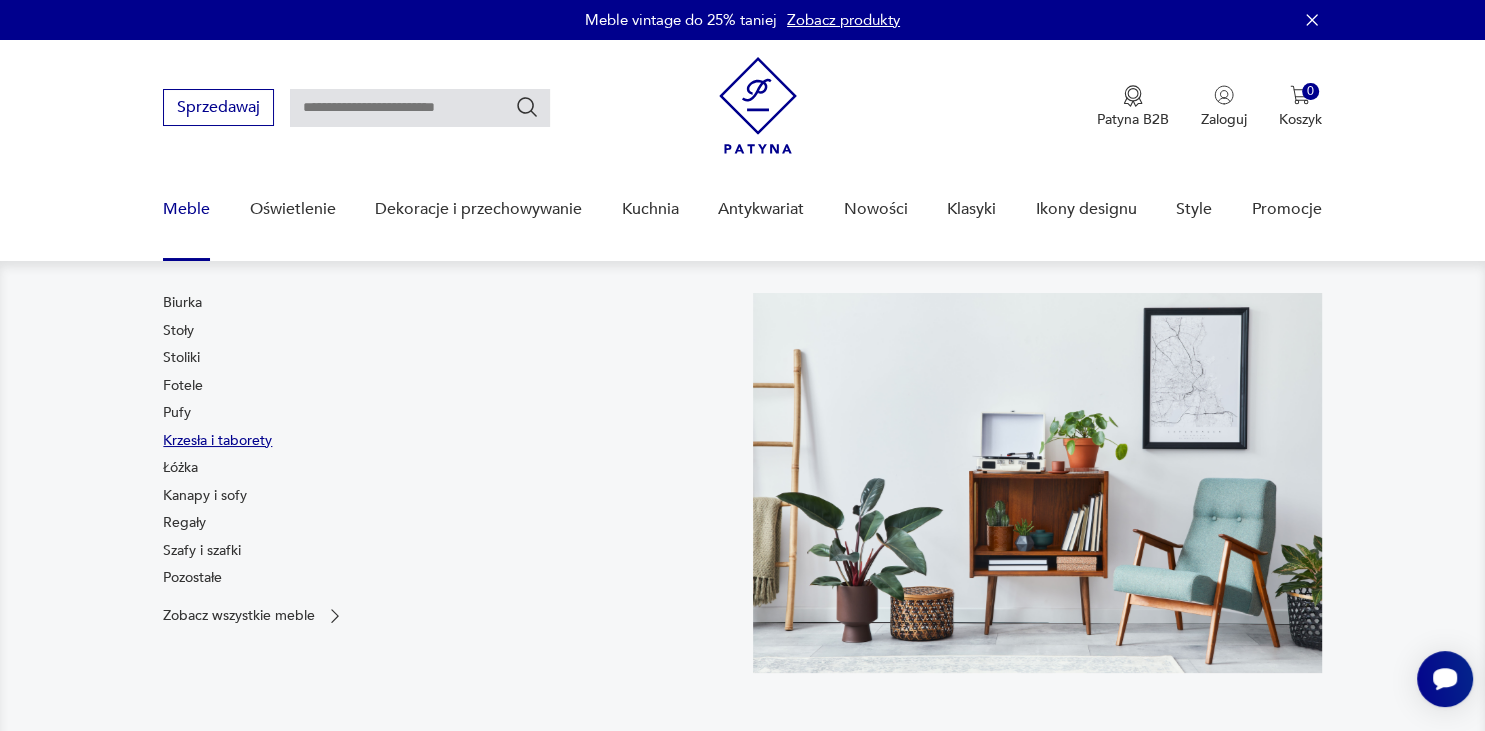 click on "Krzesła i taborety" at bounding box center [217, 441] 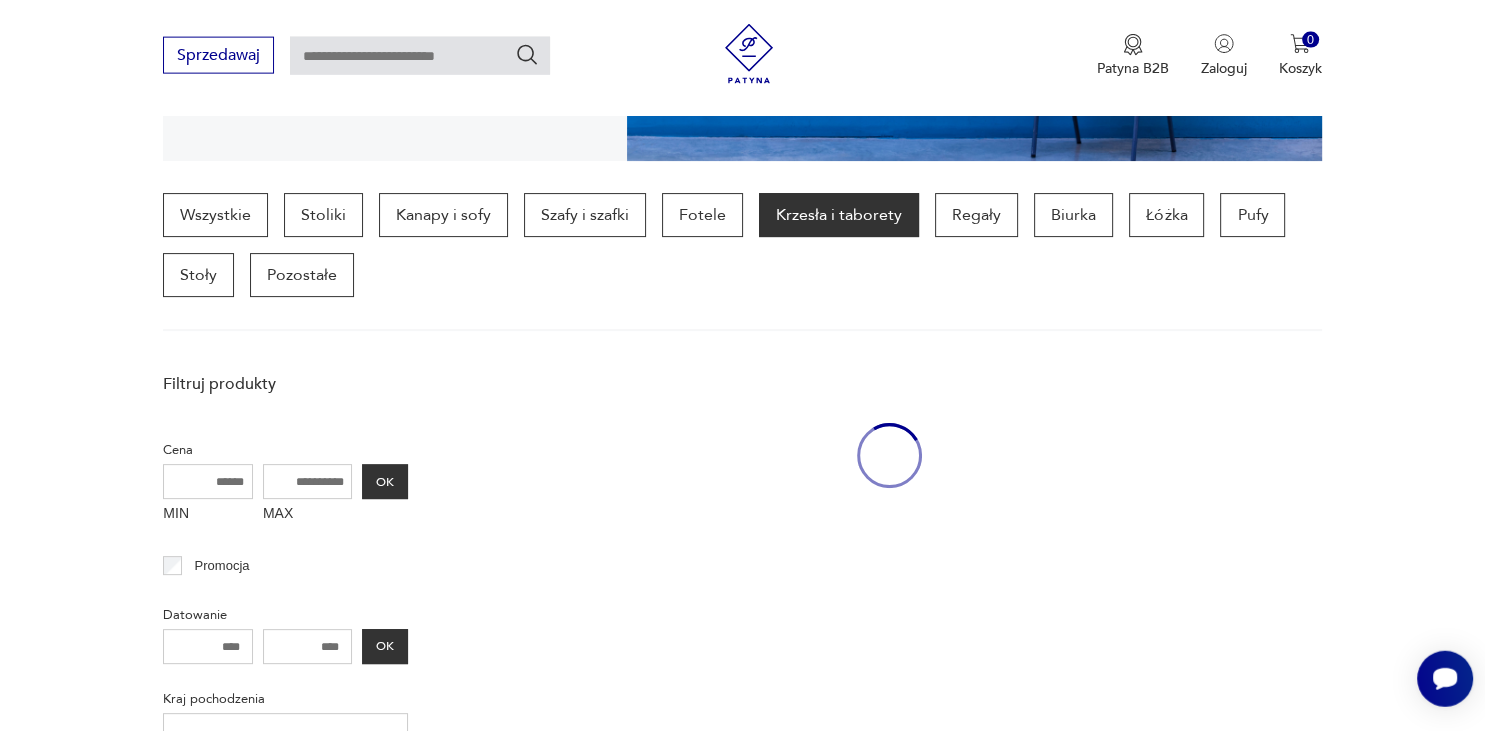 scroll, scrollTop: 470, scrollLeft: 0, axis: vertical 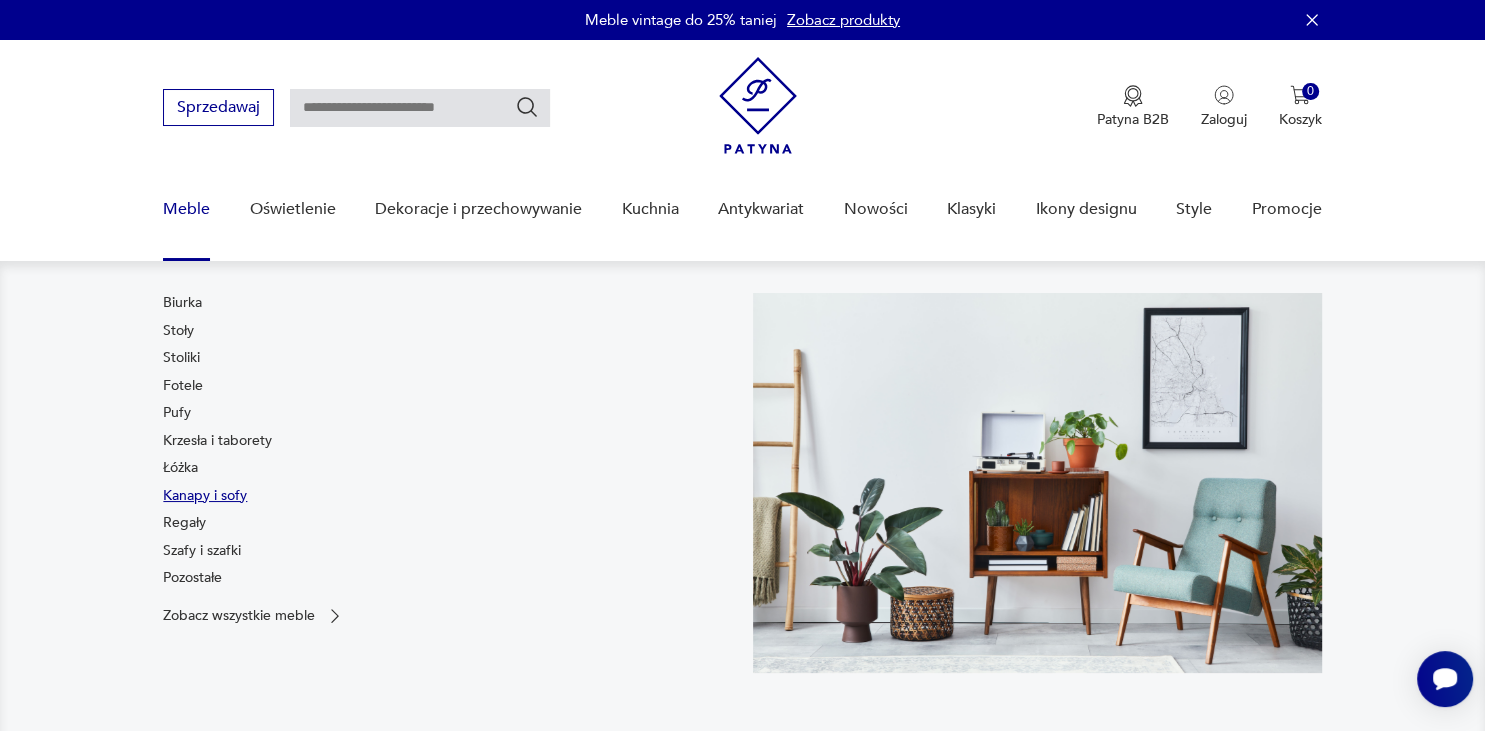 click on "Kanapy i sofy" at bounding box center (205, 496) 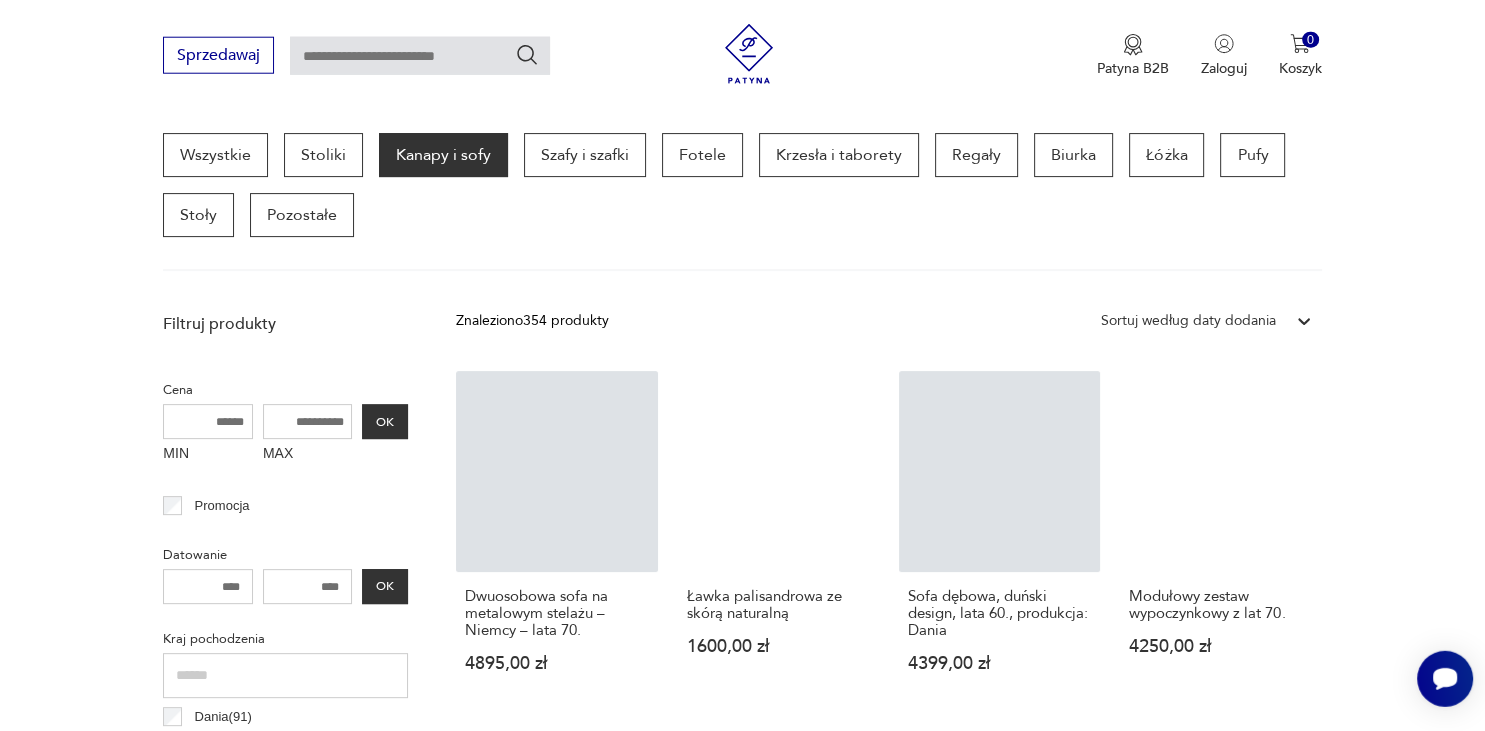 scroll, scrollTop: 530, scrollLeft: 0, axis: vertical 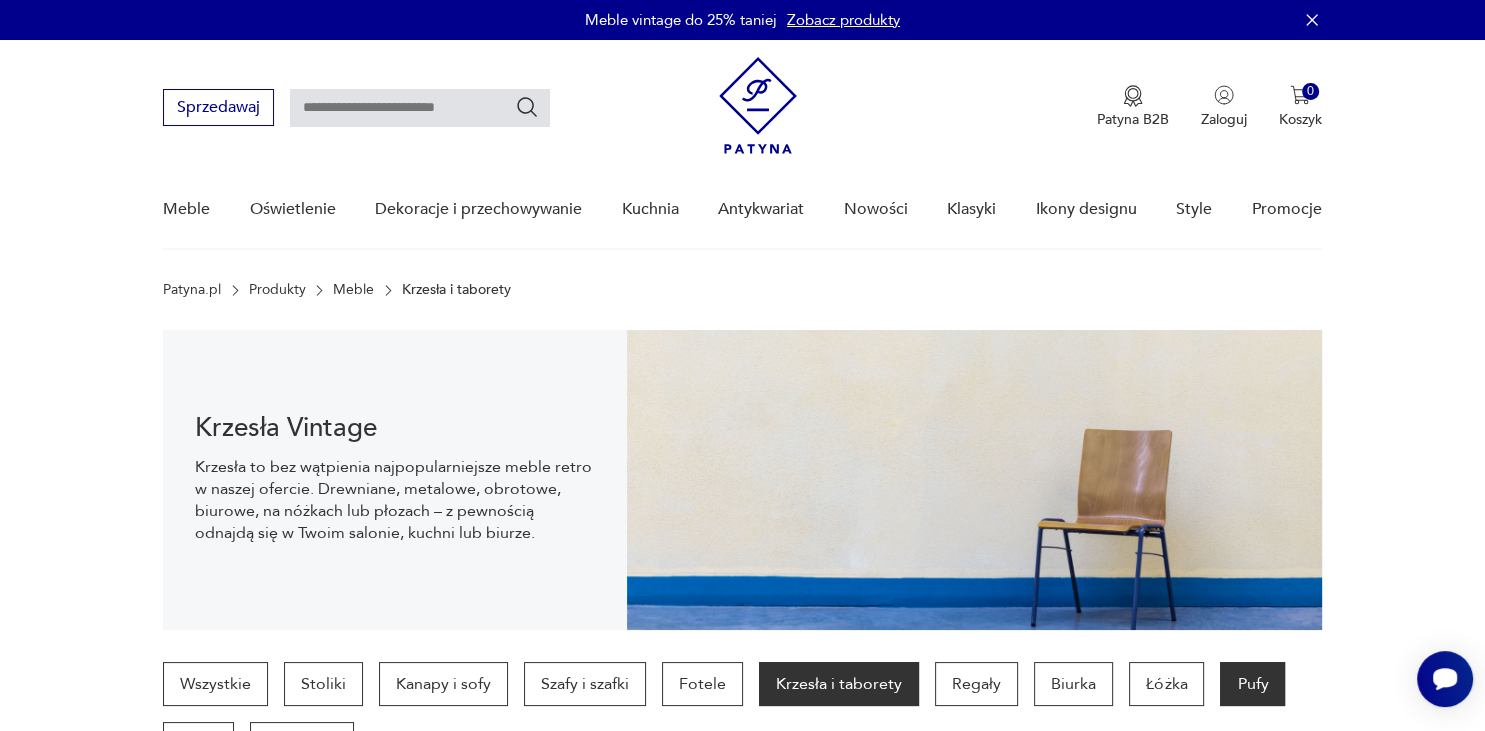click on "Pufy" at bounding box center [1252, 684] 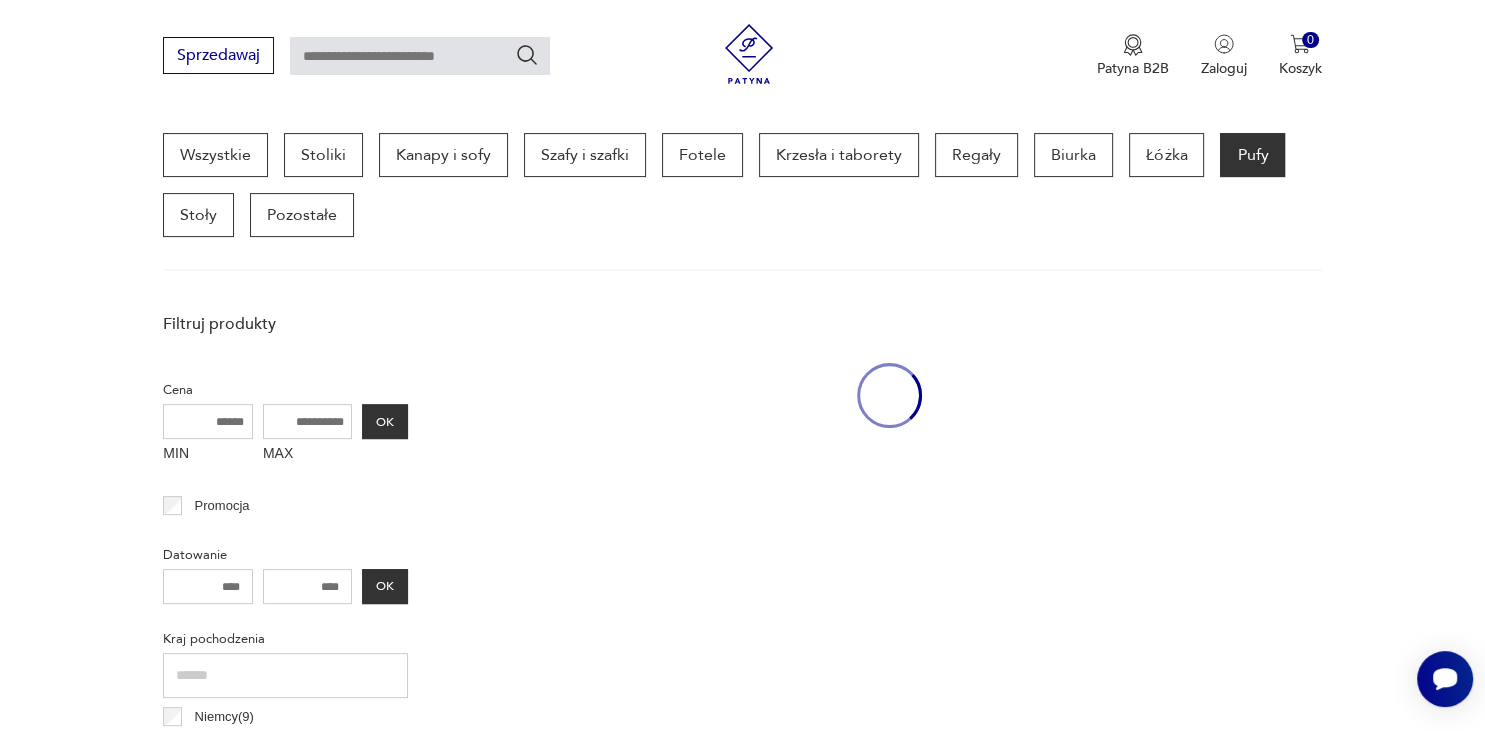 scroll, scrollTop: 530, scrollLeft: 0, axis: vertical 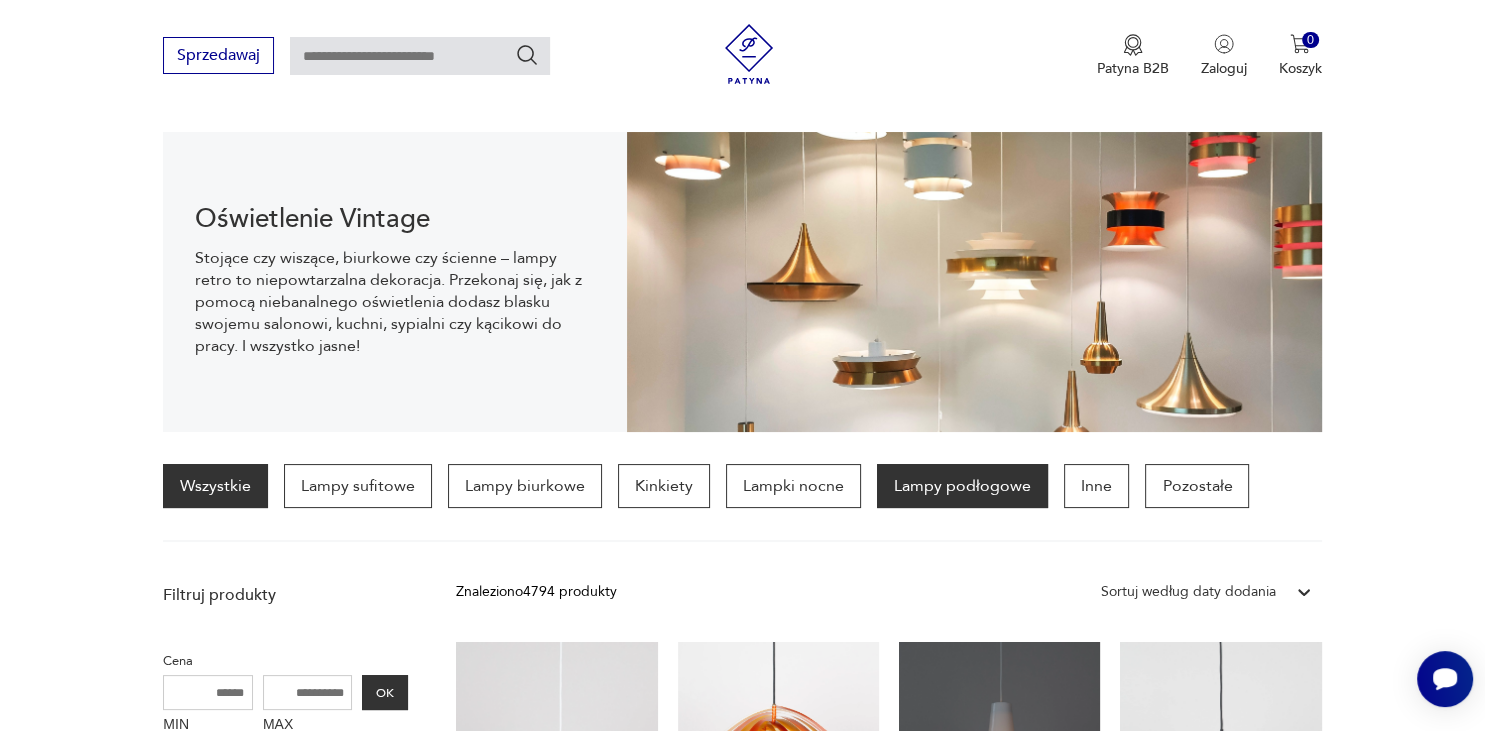 click on "Lampy podłogowe" at bounding box center [962, 486] 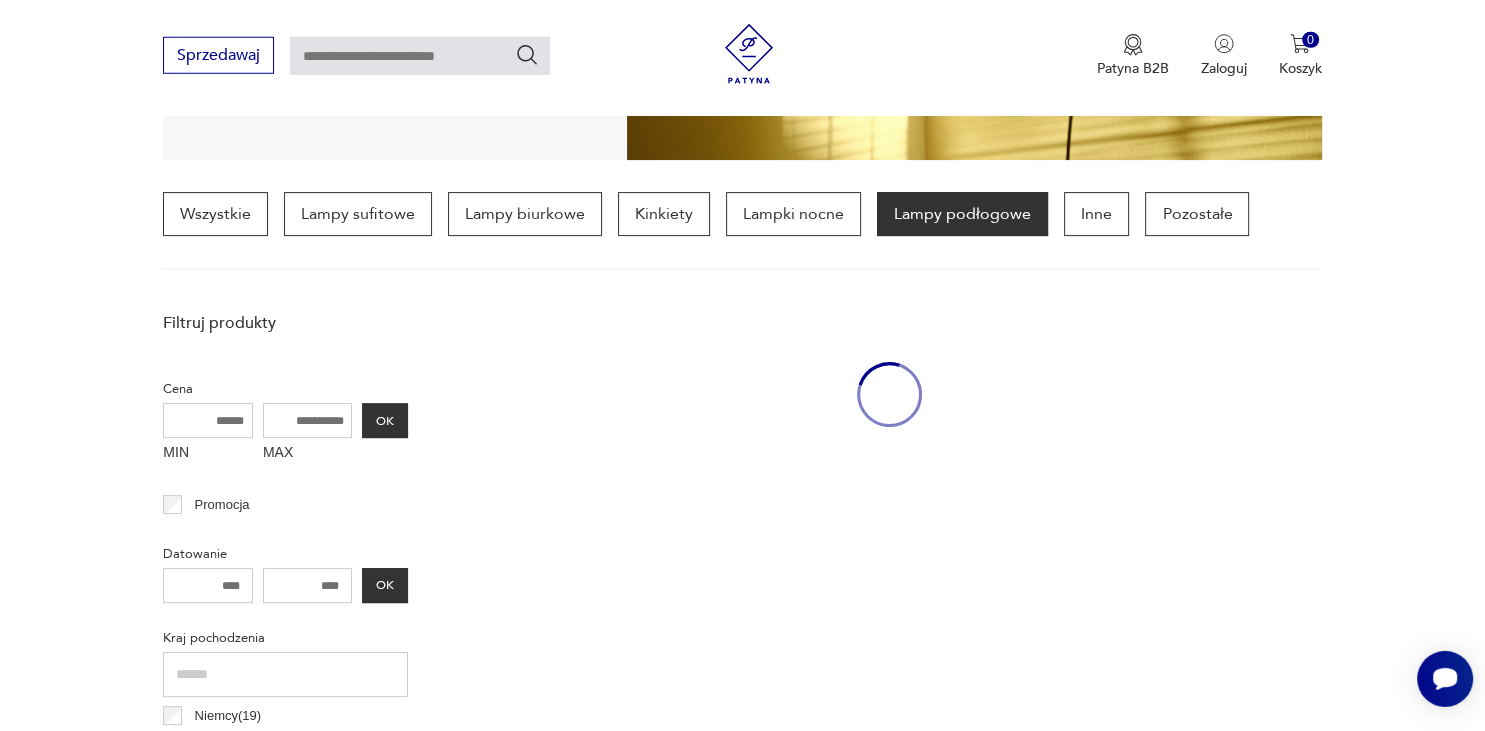 scroll, scrollTop: 470, scrollLeft: 0, axis: vertical 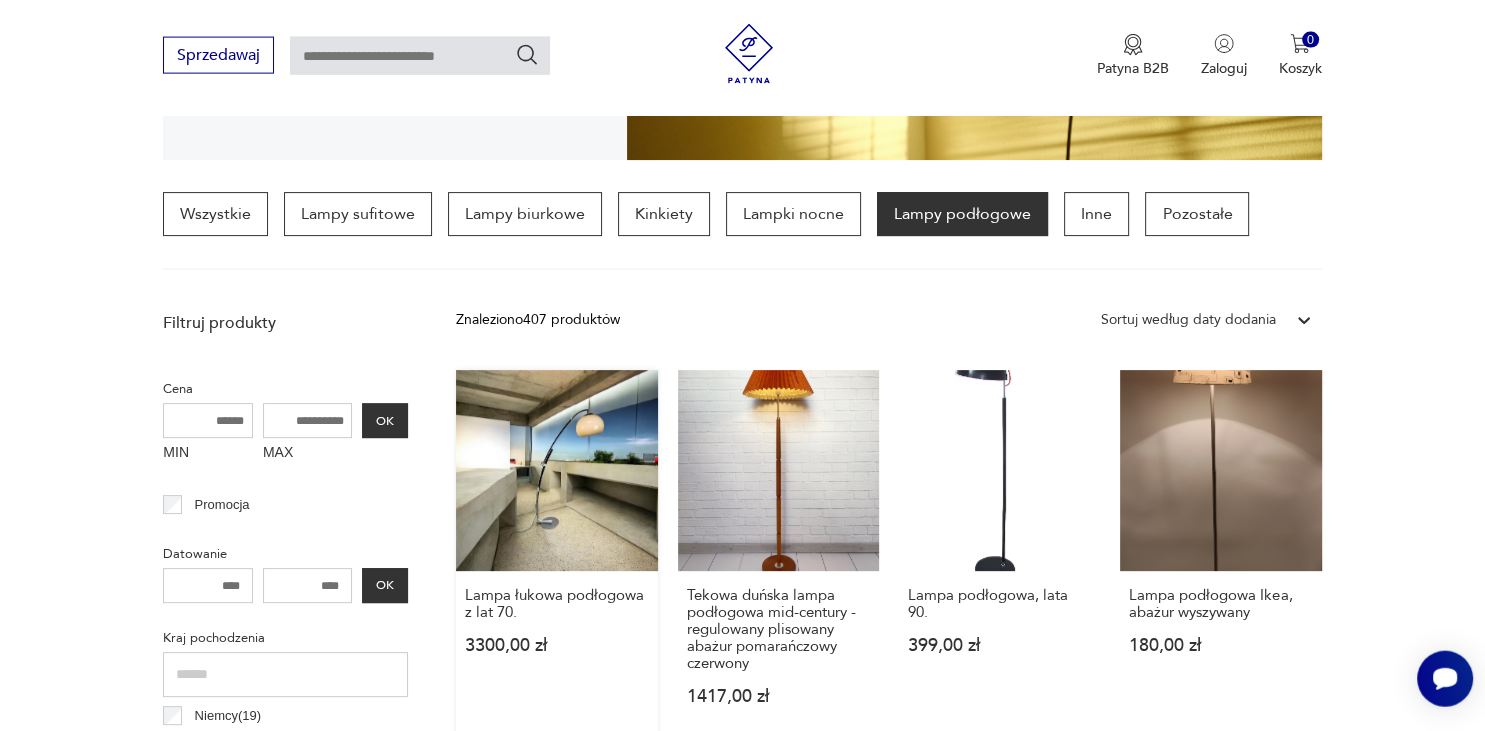click on "Lampa łukowa podłogowa z lat 70. 3300,00 zł" at bounding box center [556, 557] 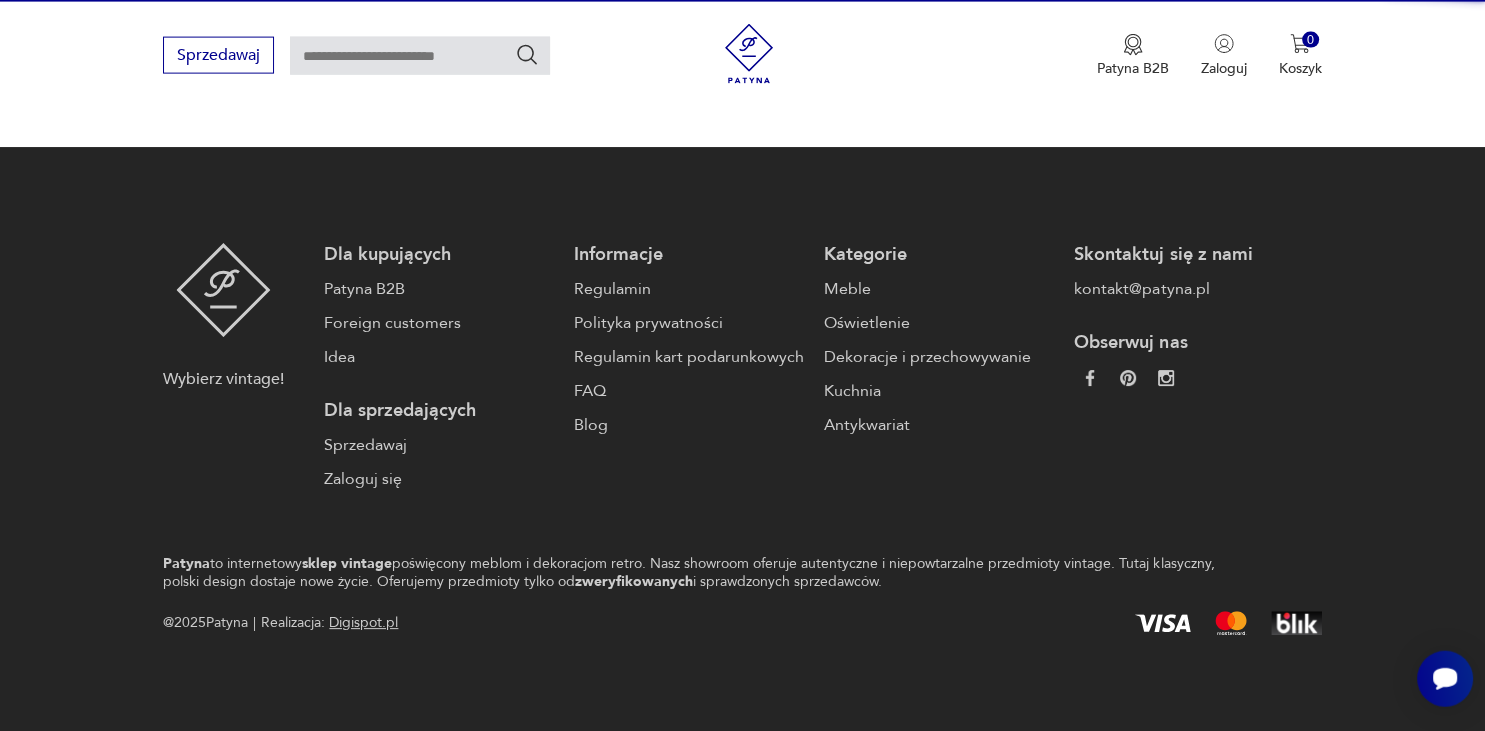 scroll, scrollTop: 319, scrollLeft: 0, axis: vertical 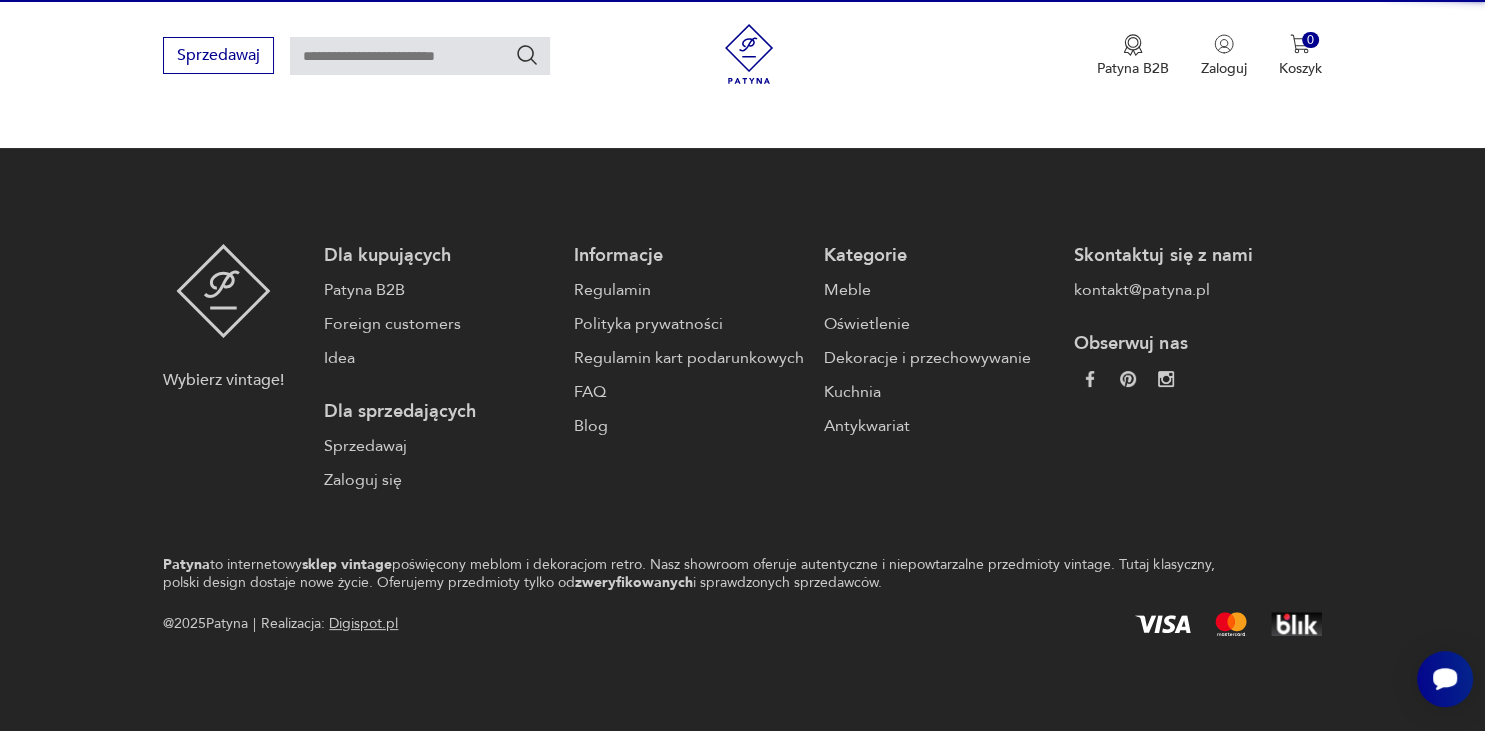 click on "Cenimy prywatność użytkowników Używamy plików cookie, aby poprawić jakość przeglądania, wyświetlać reklamy lub treści dostosowane do indywidualnych potrzeb użytkowników oraz analizować ruch na stronie. Kliknięcie przycisku „Akceptuj wszystkie” oznacza zgodę na wykorzystywanie przez nas plików cookie. Ustawienia    Akceptuję wszystkie Dostosuj preferencje dotyczące zgody   Używamy plików cookie, aby pomóc użytkownikom w sprawnej nawigacji i wykonywaniu określonych funkcji. Szczegółowe informacje na temat wszystkich plików cookie odpowiadających poszczególnym kategoriom zgody znajdują się poniżej. Pliki cookie sklasyfikowane jako „niezbędne” są przechowywane w przeglądarce użytkownika, ponieważ są niezbędne do włączenia podstawowych funkcji witryny....  Pokaż więcej Niezbędne Zawsze aktywne Plik cookie connect.sid Czas trwania 10 godzin Opis This cookie is used for authentication and for secure log-in. It registers the log-in information.  Plik cookie Opis" at bounding box center [742, 206] 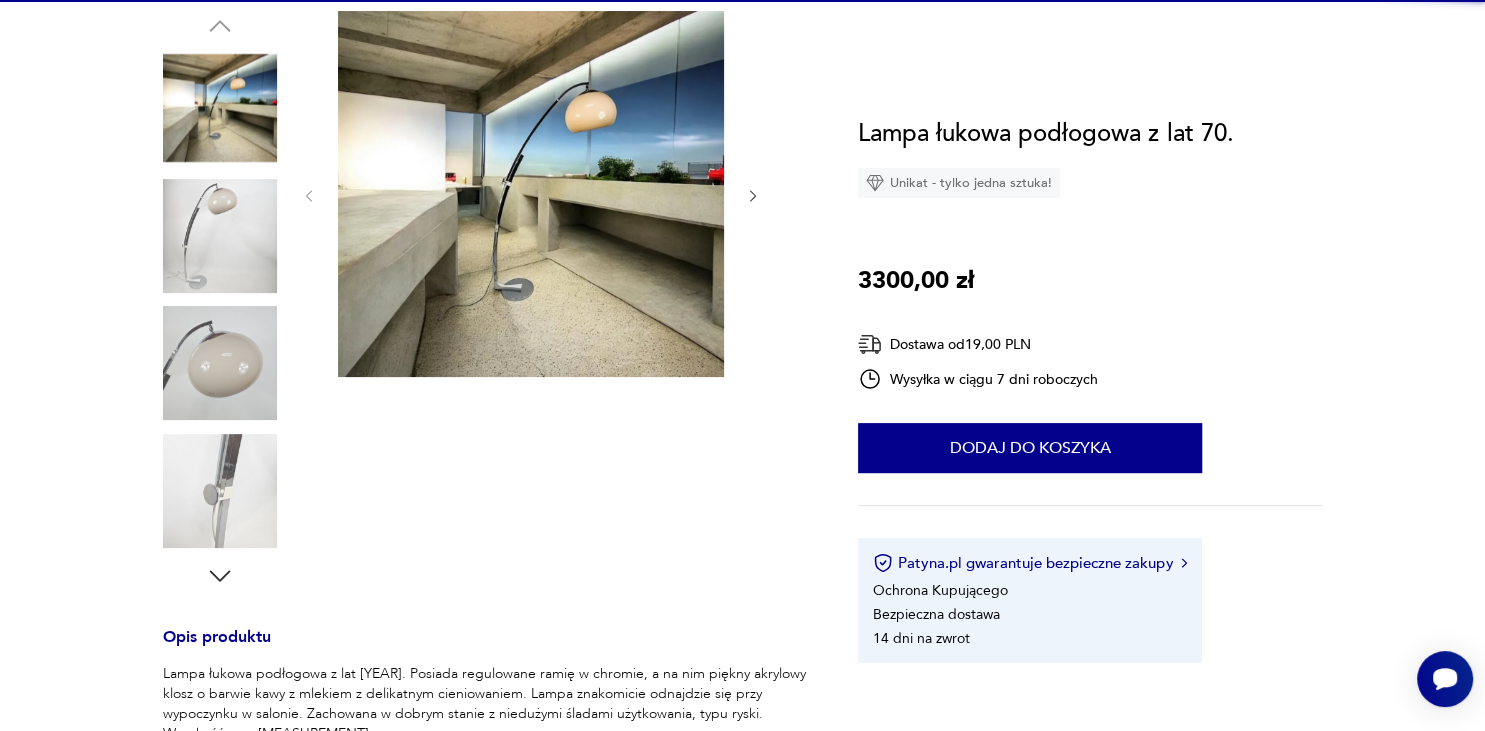 scroll, scrollTop: 0, scrollLeft: 0, axis: both 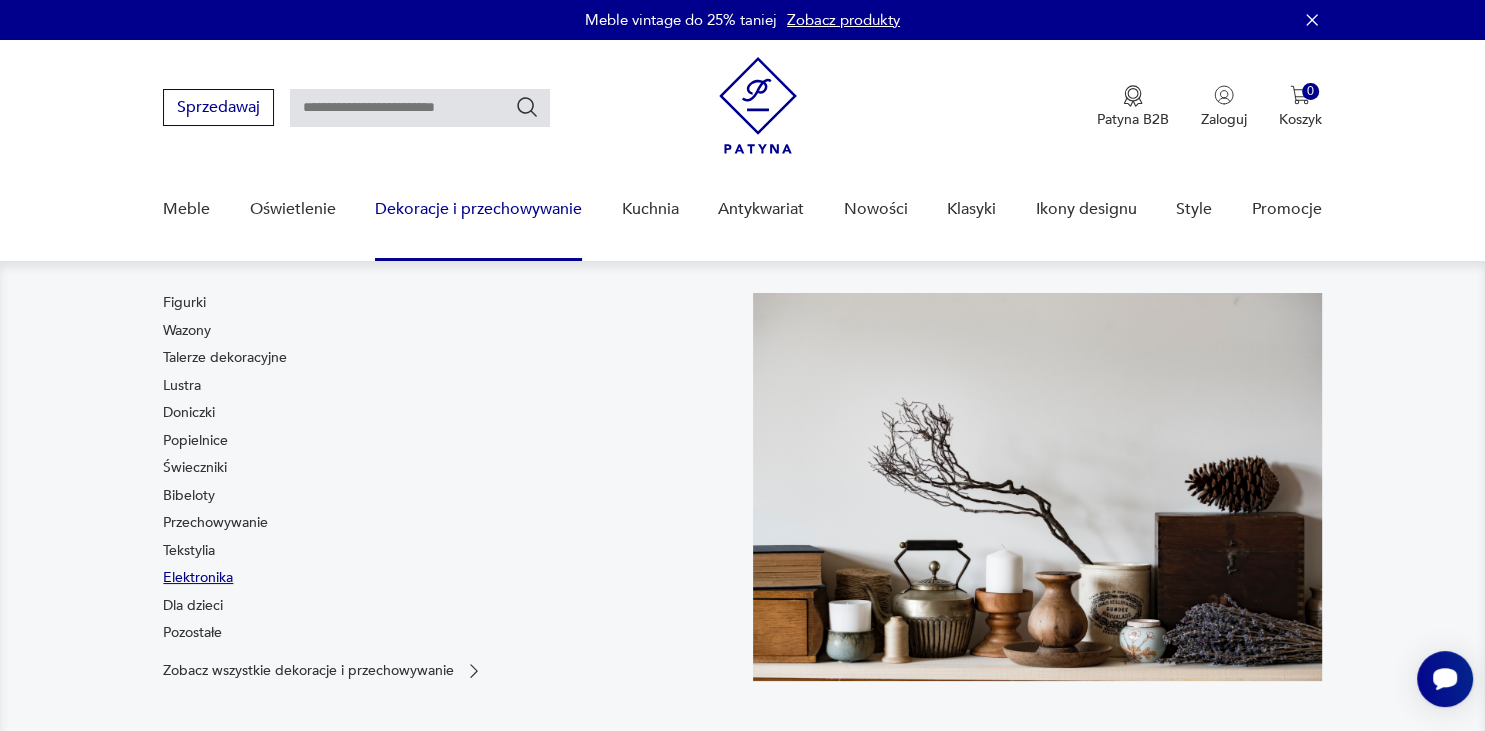 click on "Elektronika" at bounding box center [198, 578] 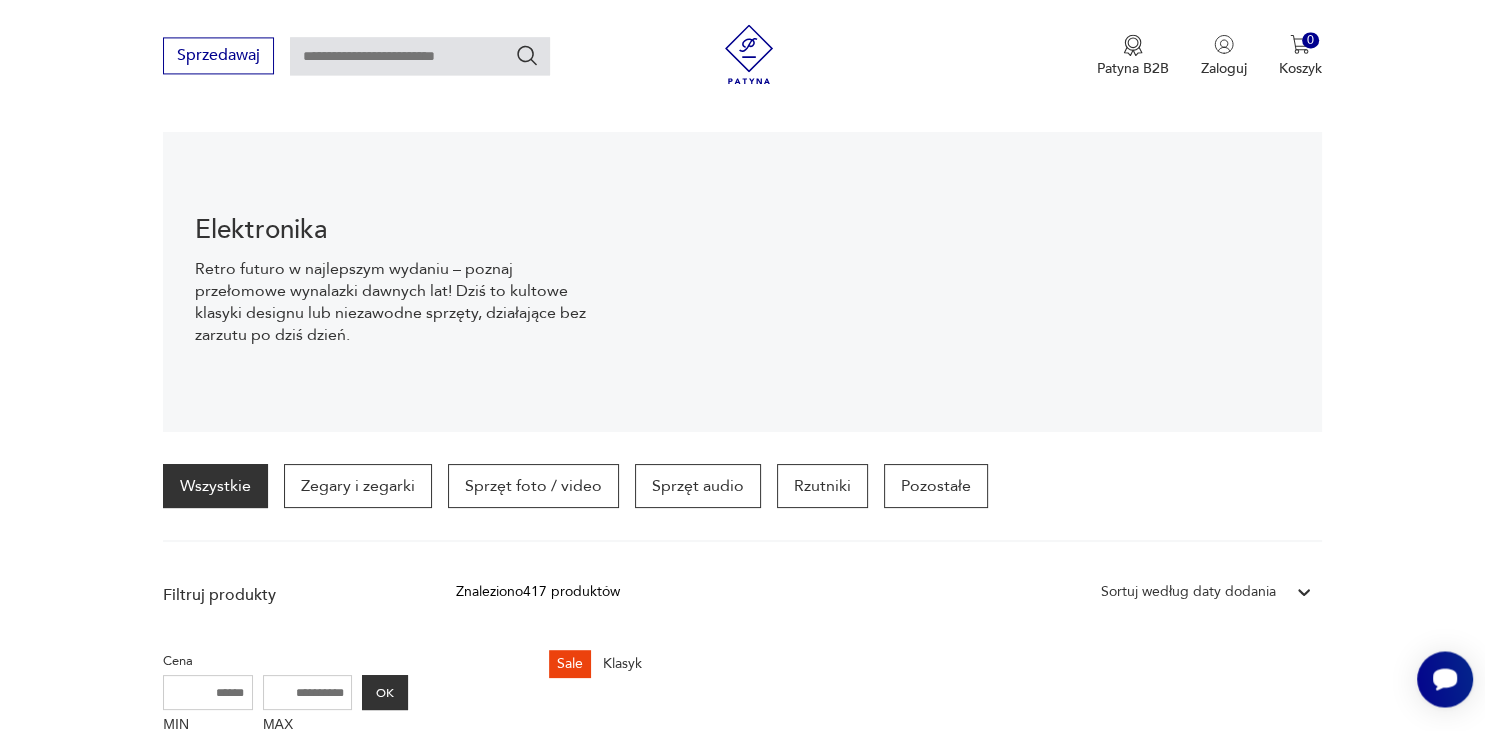 scroll, scrollTop: 197, scrollLeft: 0, axis: vertical 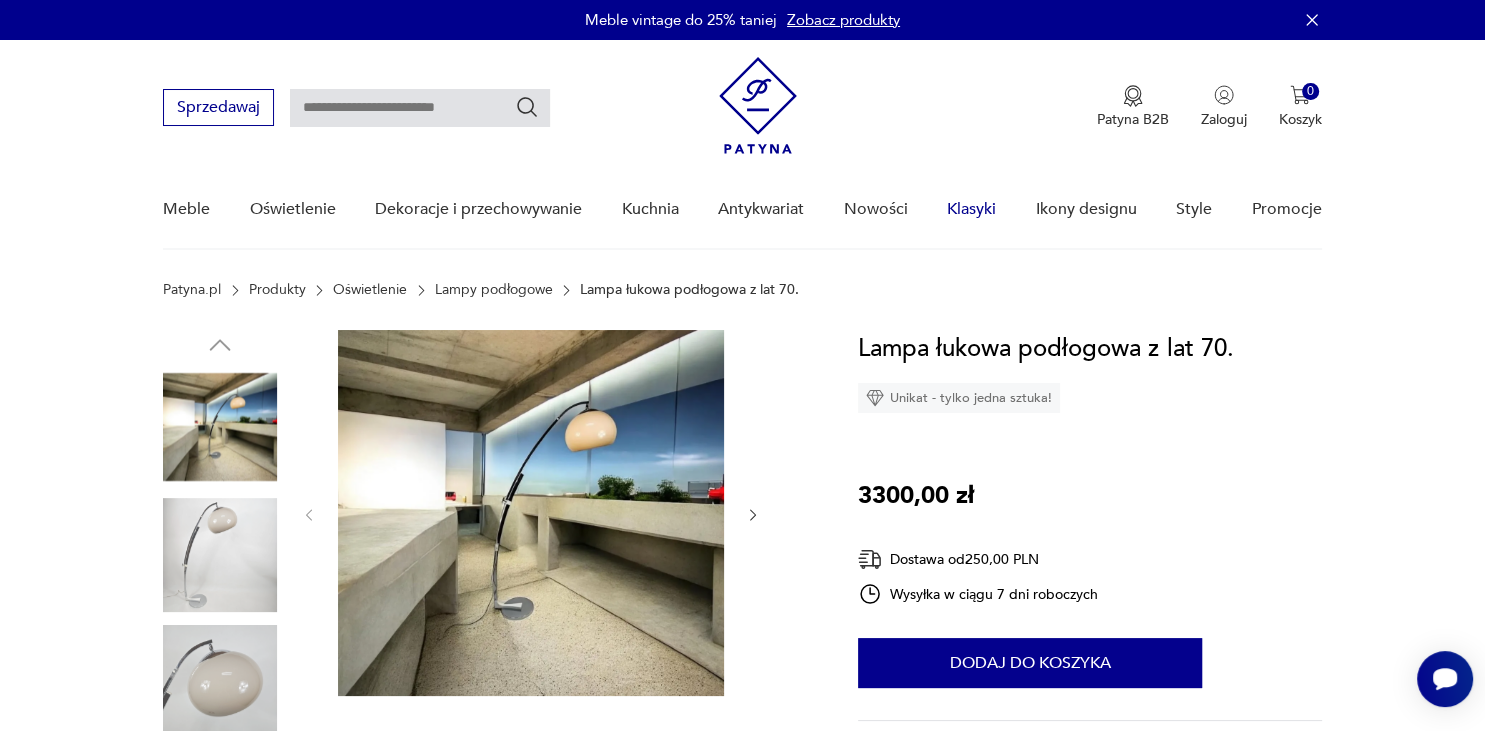 click on "Klasyki" at bounding box center [971, 209] 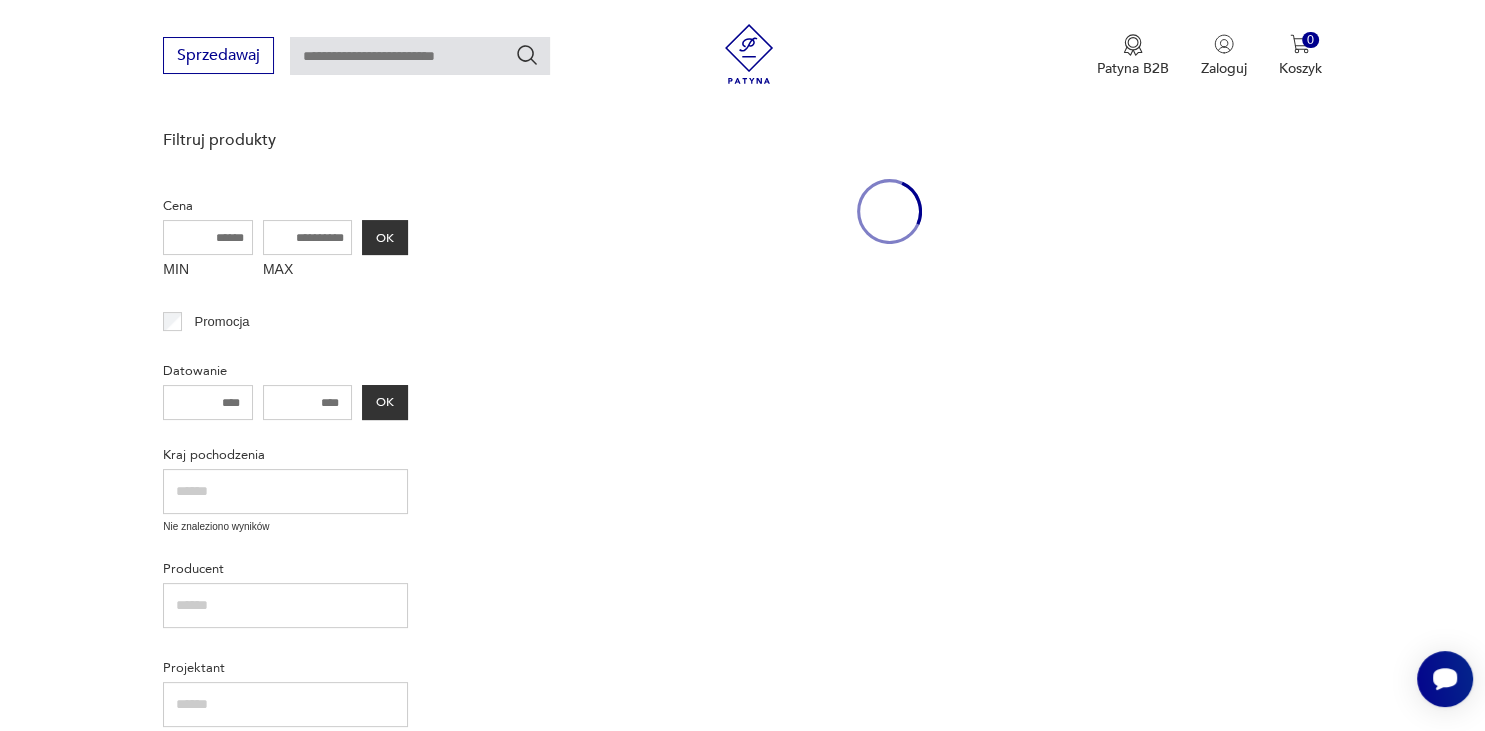 scroll, scrollTop: 258, scrollLeft: 0, axis: vertical 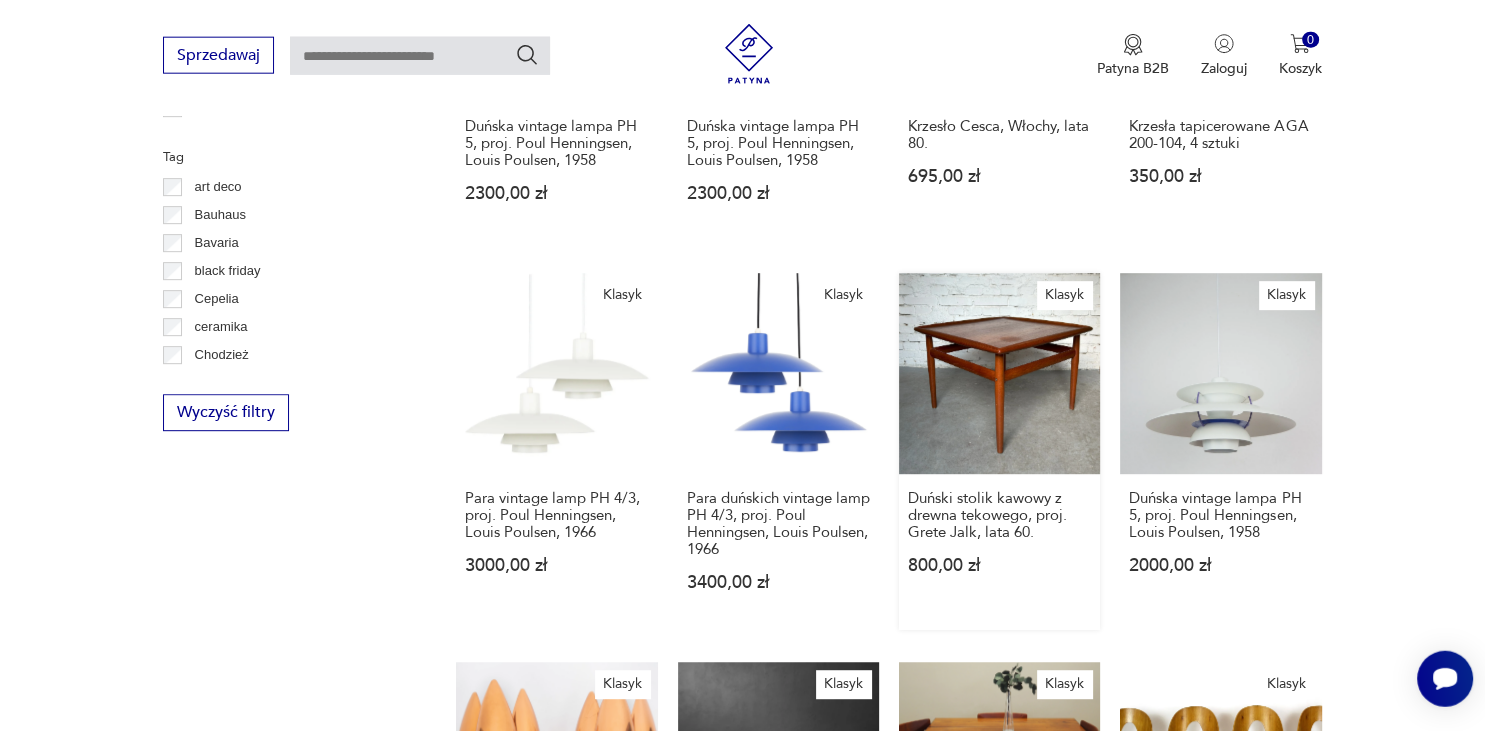 click on "Klasyk Duński stolik kawowy z drewna tekowego, proj. Grete Jalk, lata 60. 800,00 zł" at bounding box center [999, 451] 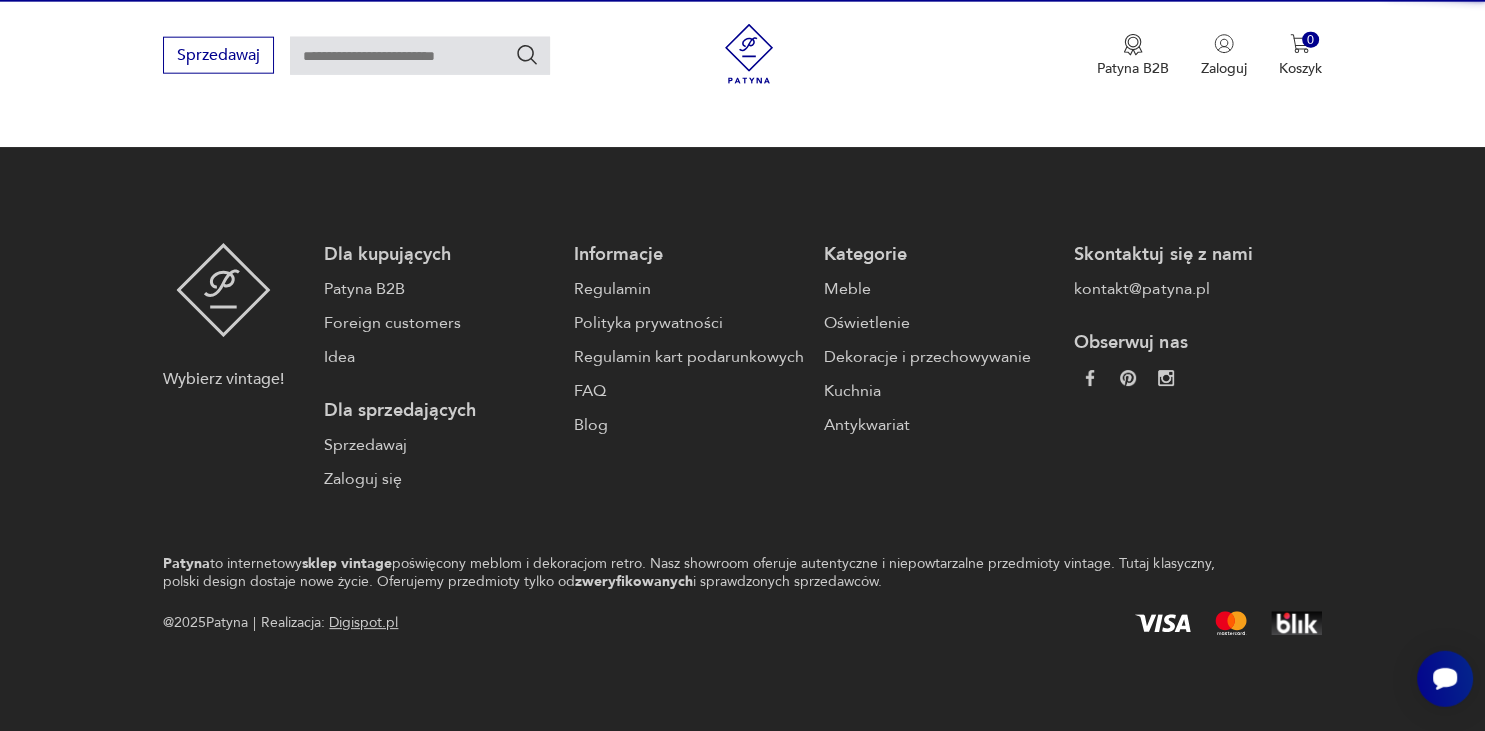 scroll, scrollTop: 319, scrollLeft: 0, axis: vertical 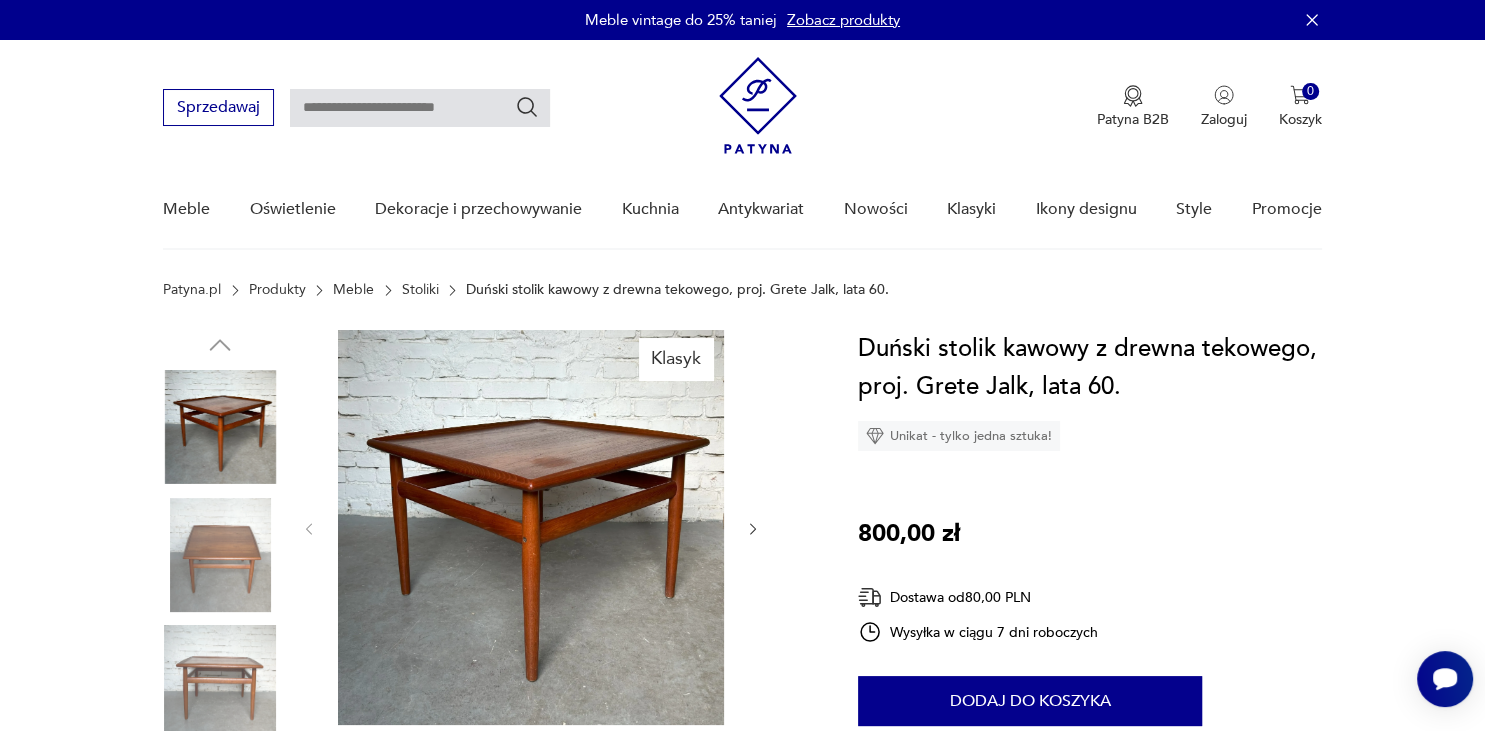 click at bounding box center [220, 427] 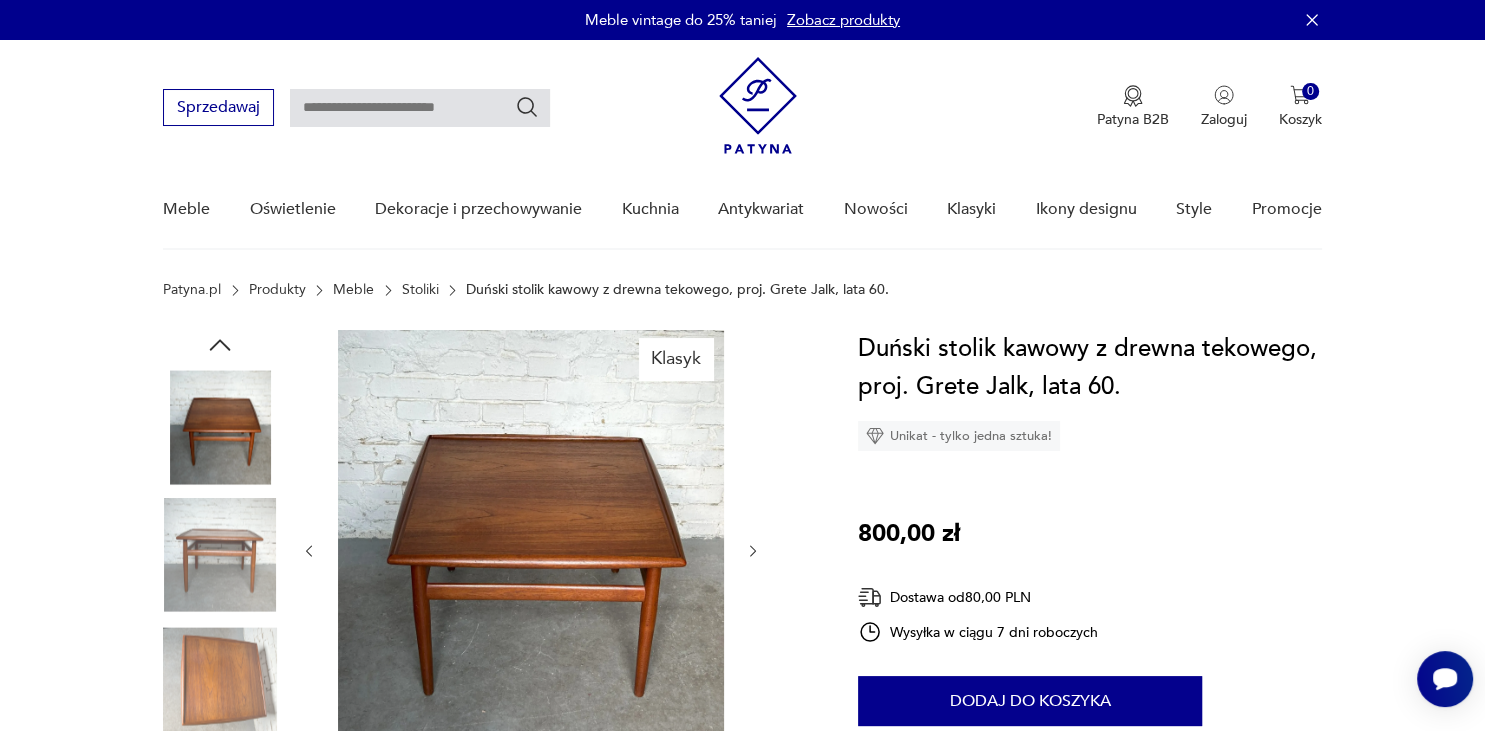 click at bounding box center (531, 551) 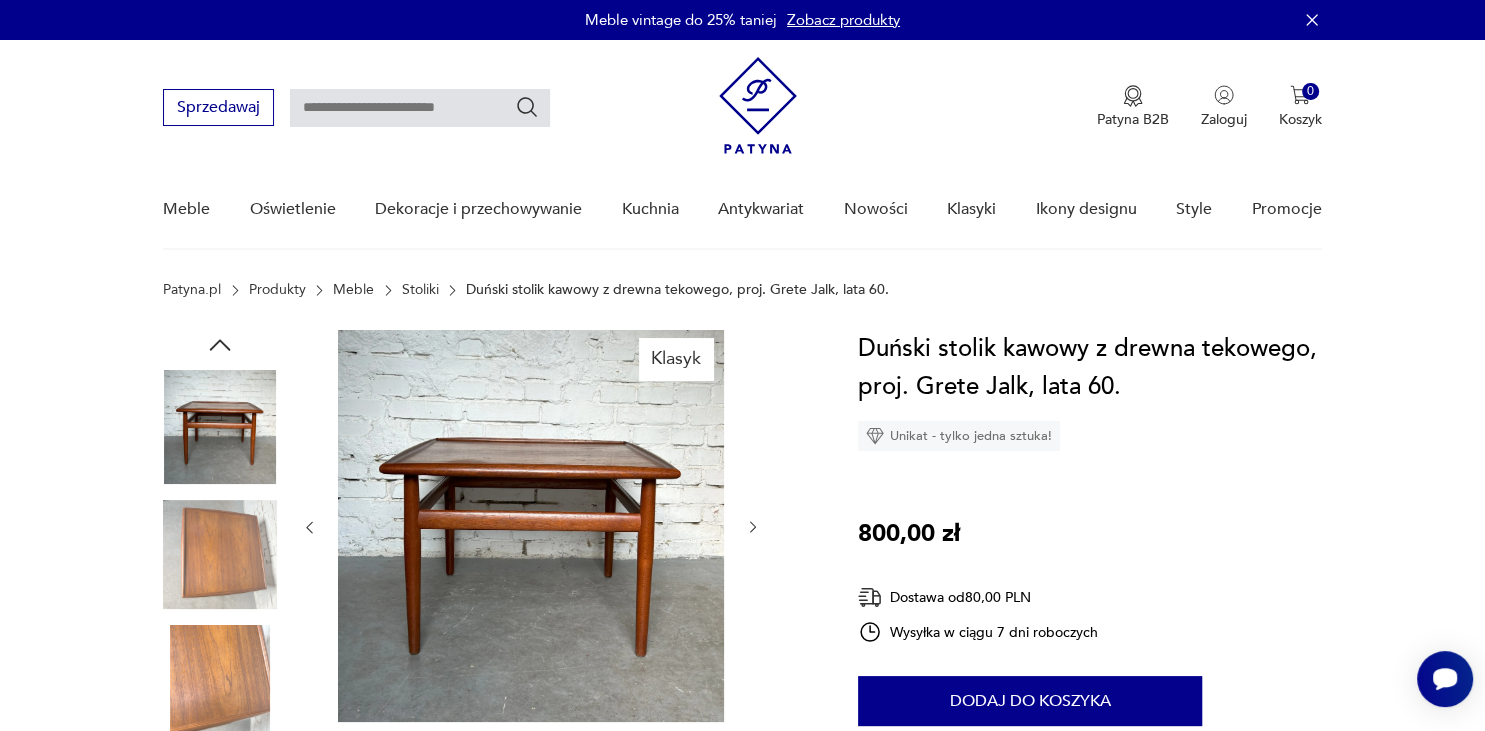 click 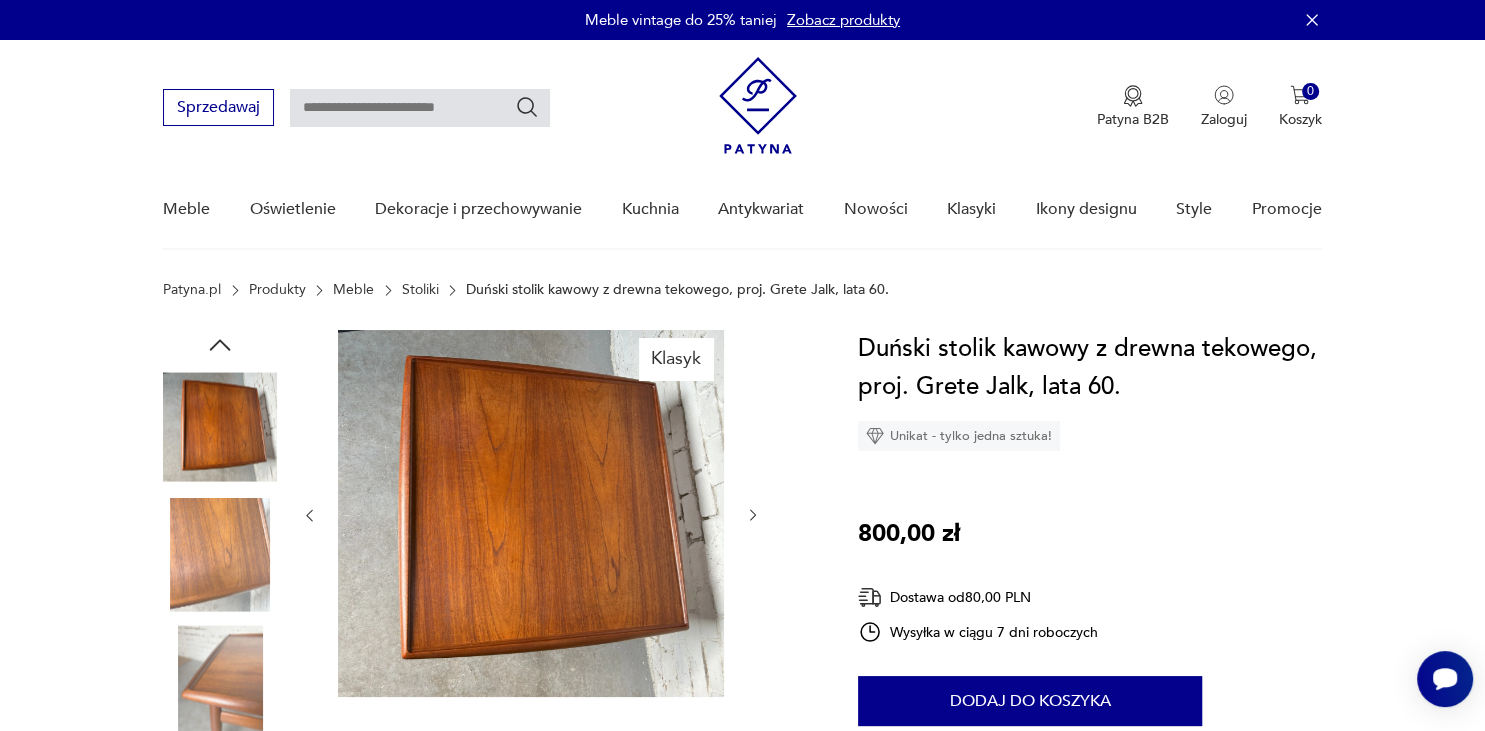 click at bounding box center (531, 515) 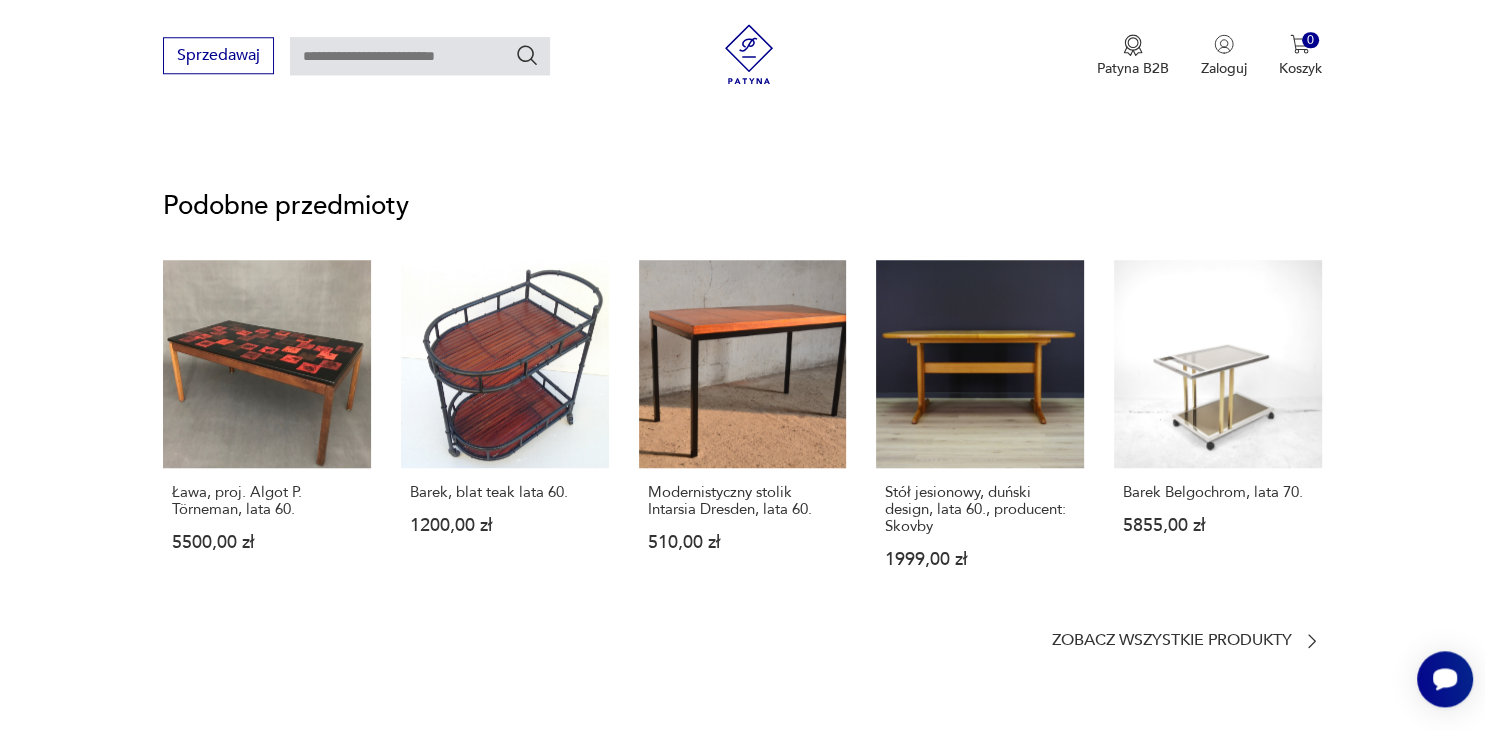scroll, scrollTop: 0, scrollLeft: 0, axis: both 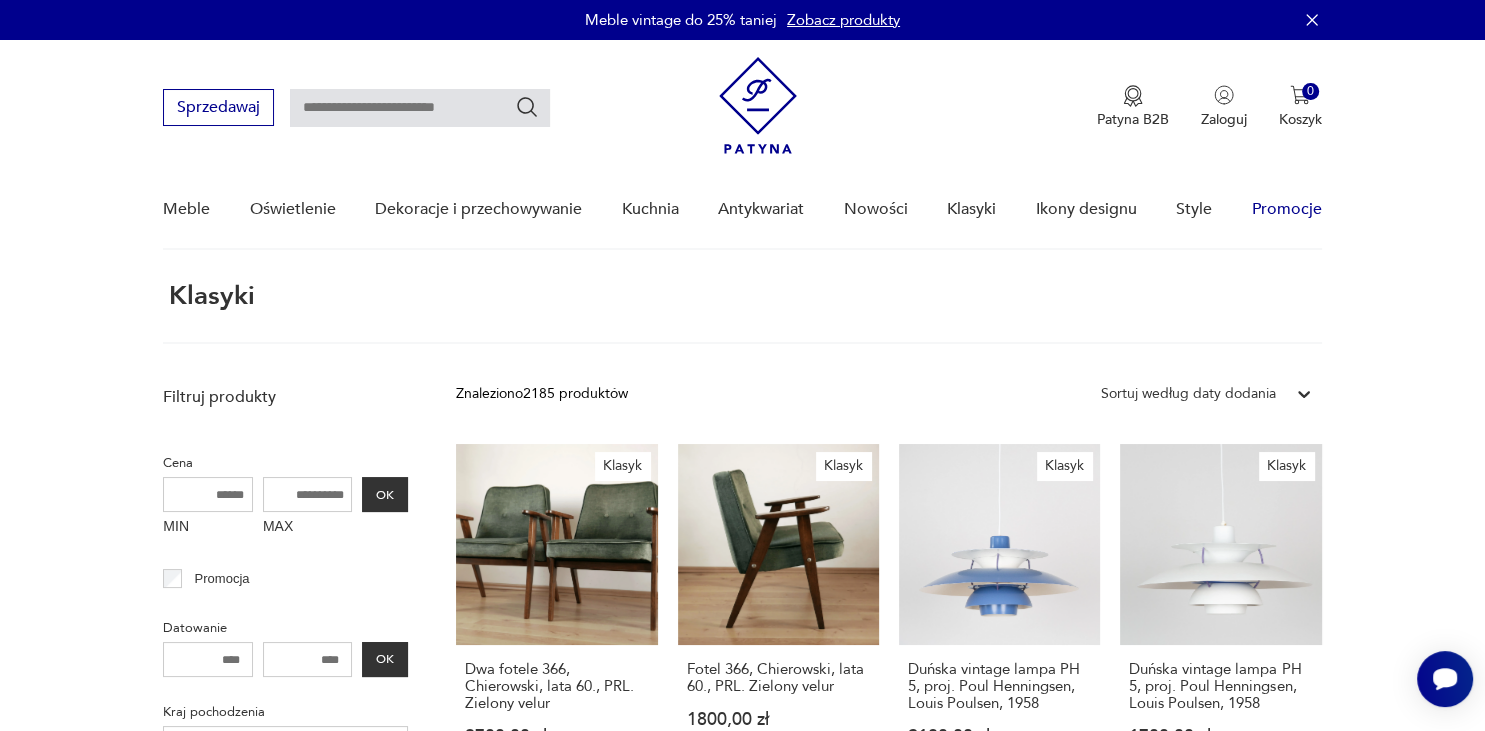 click on "Promocje" at bounding box center (1287, 209) 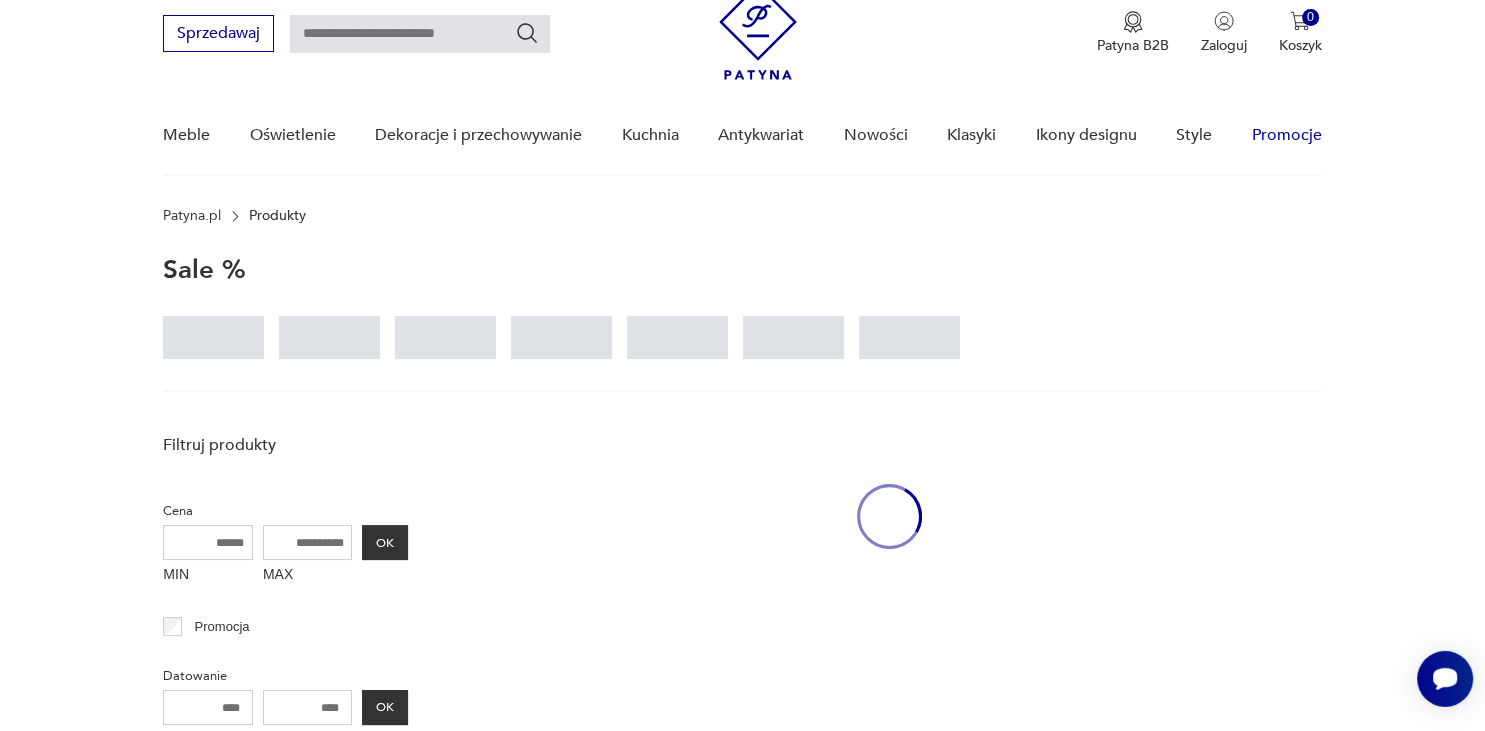 scroll, scrollTop: 75, scrollLeft: 0, axis: vertical 